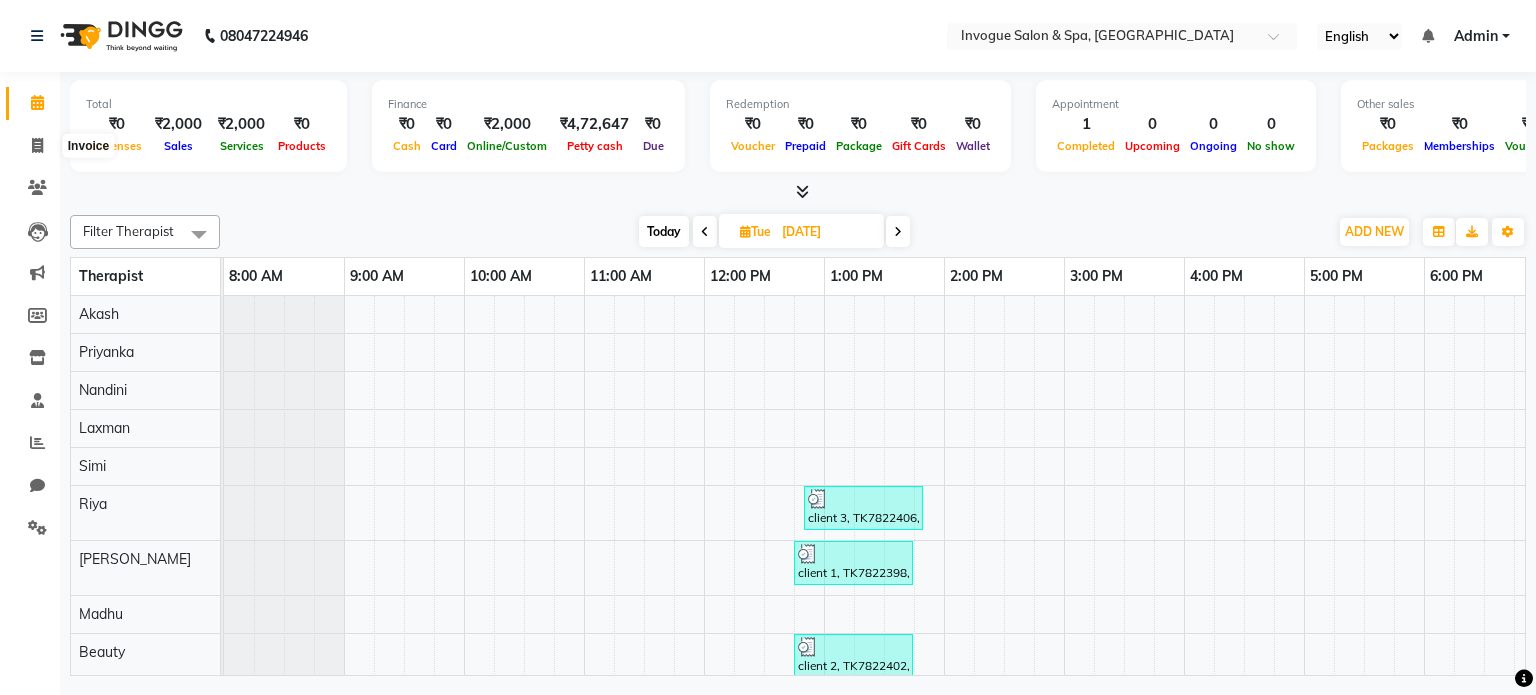 scroll, scrollTop: 0, scrollLeft: 0, axis: both 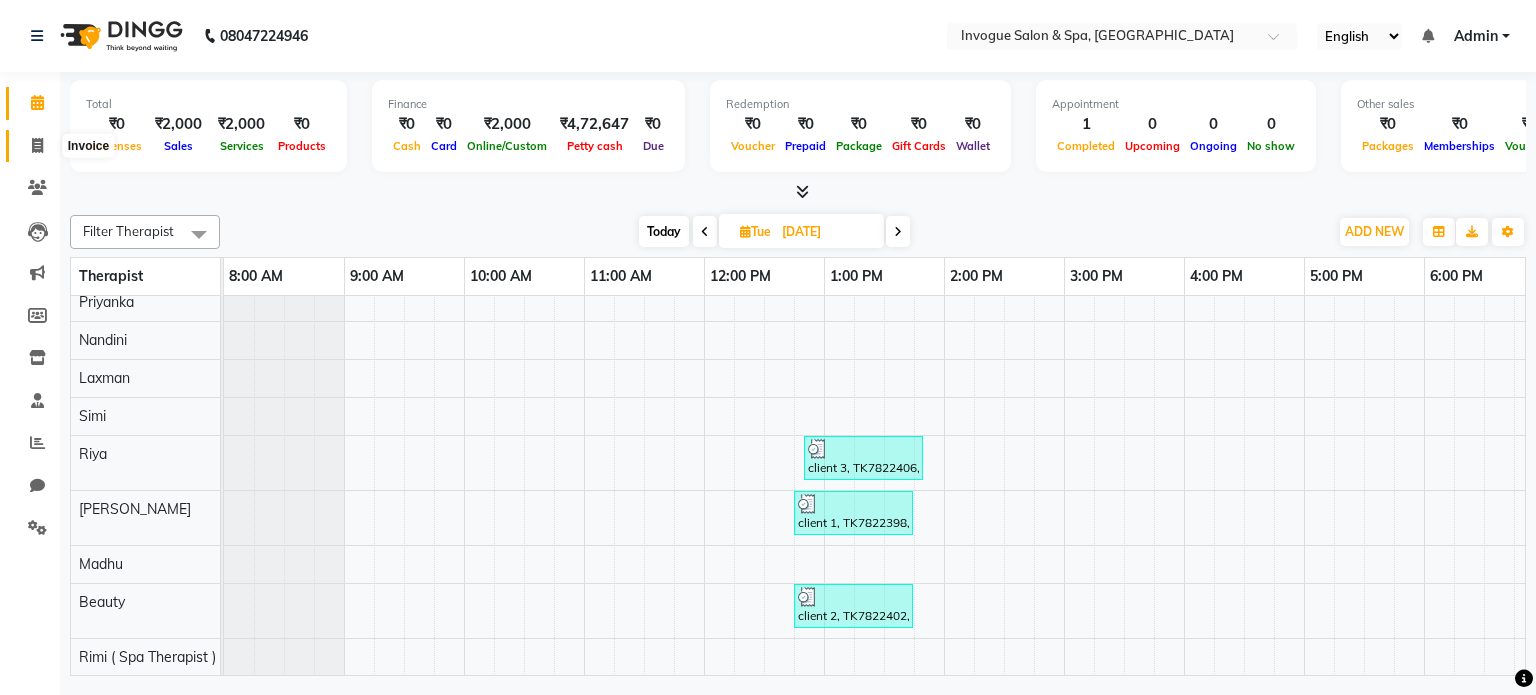 click 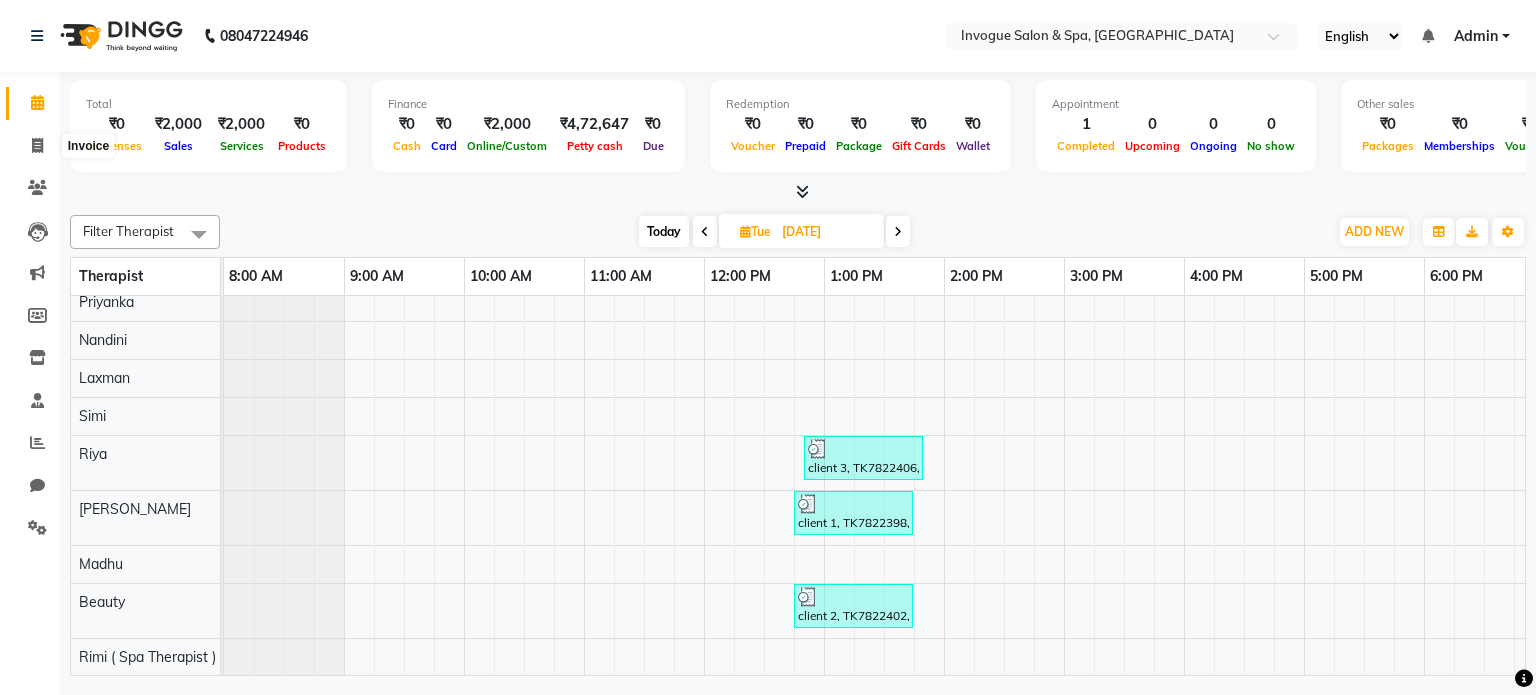 select on "service" 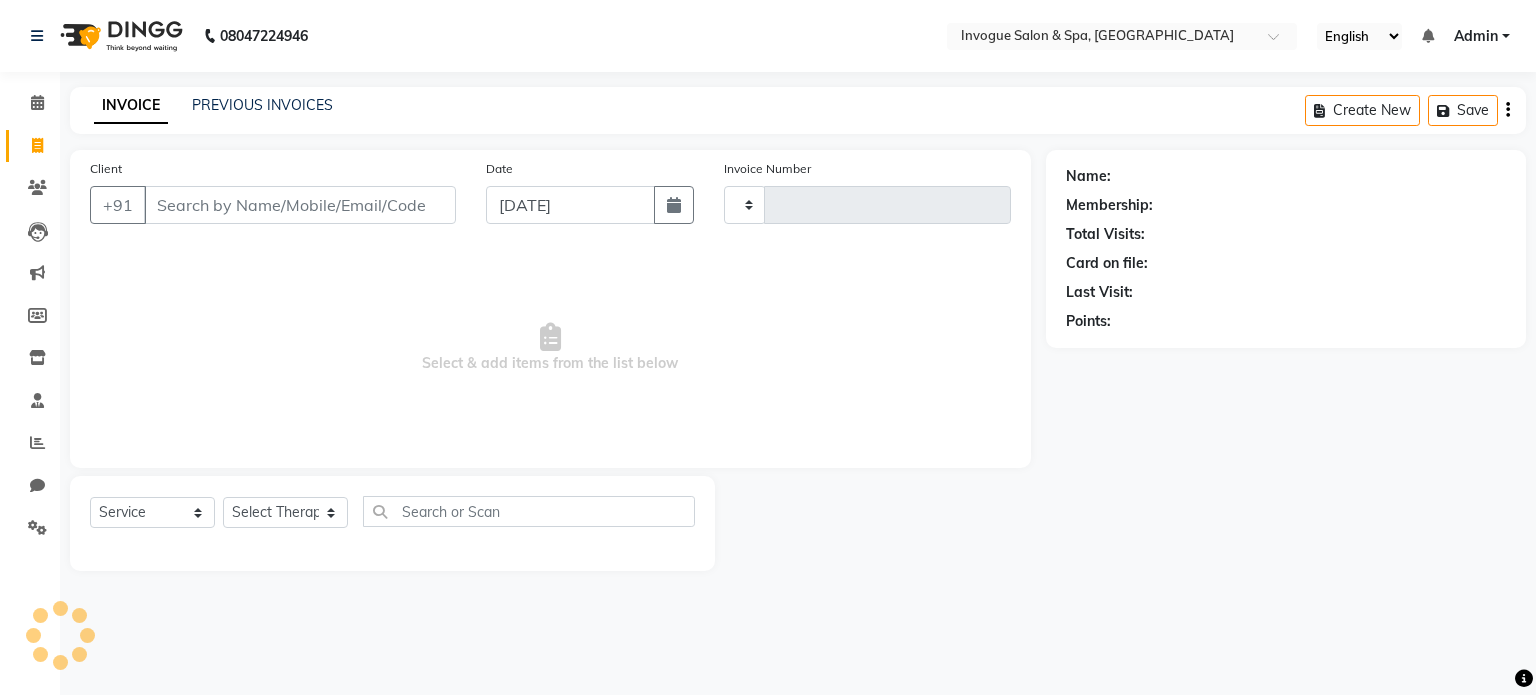 type on "0332" 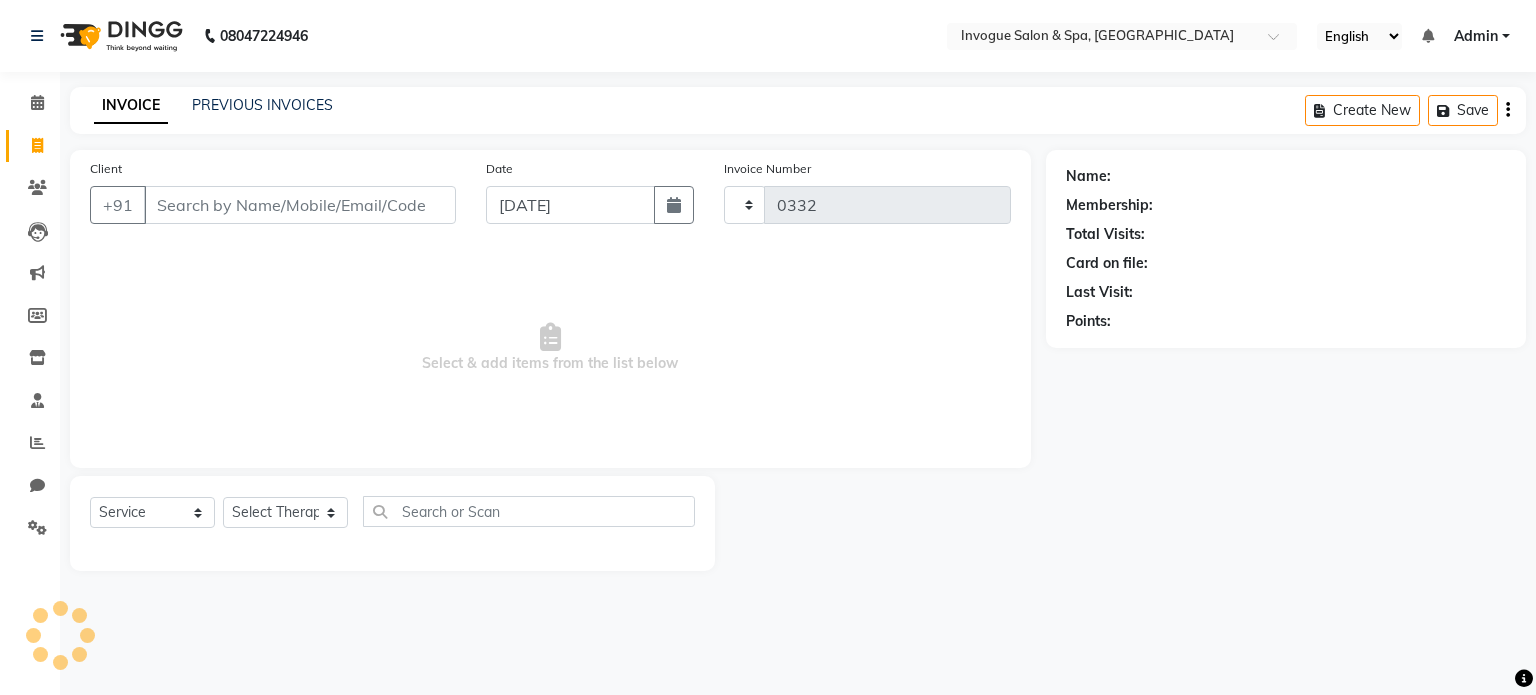 select on "8086" 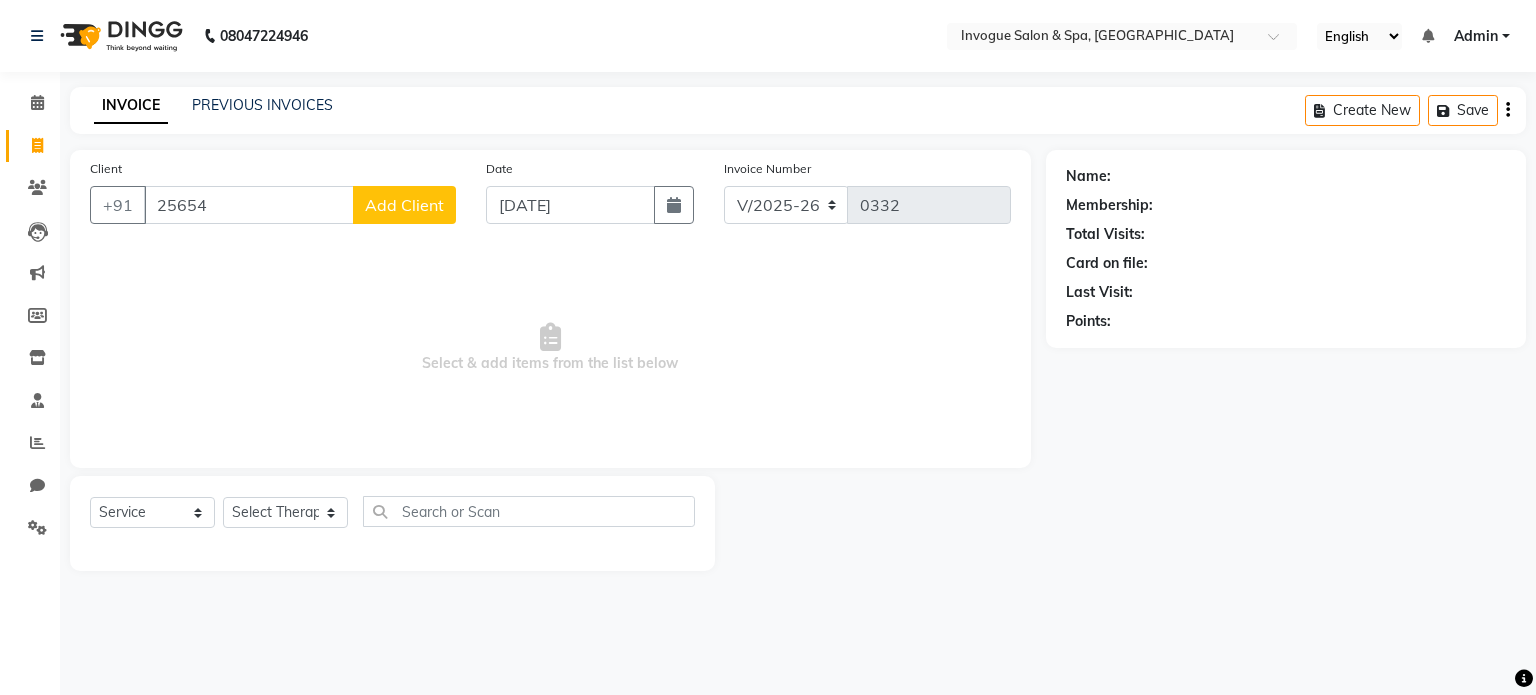 type on "25654" 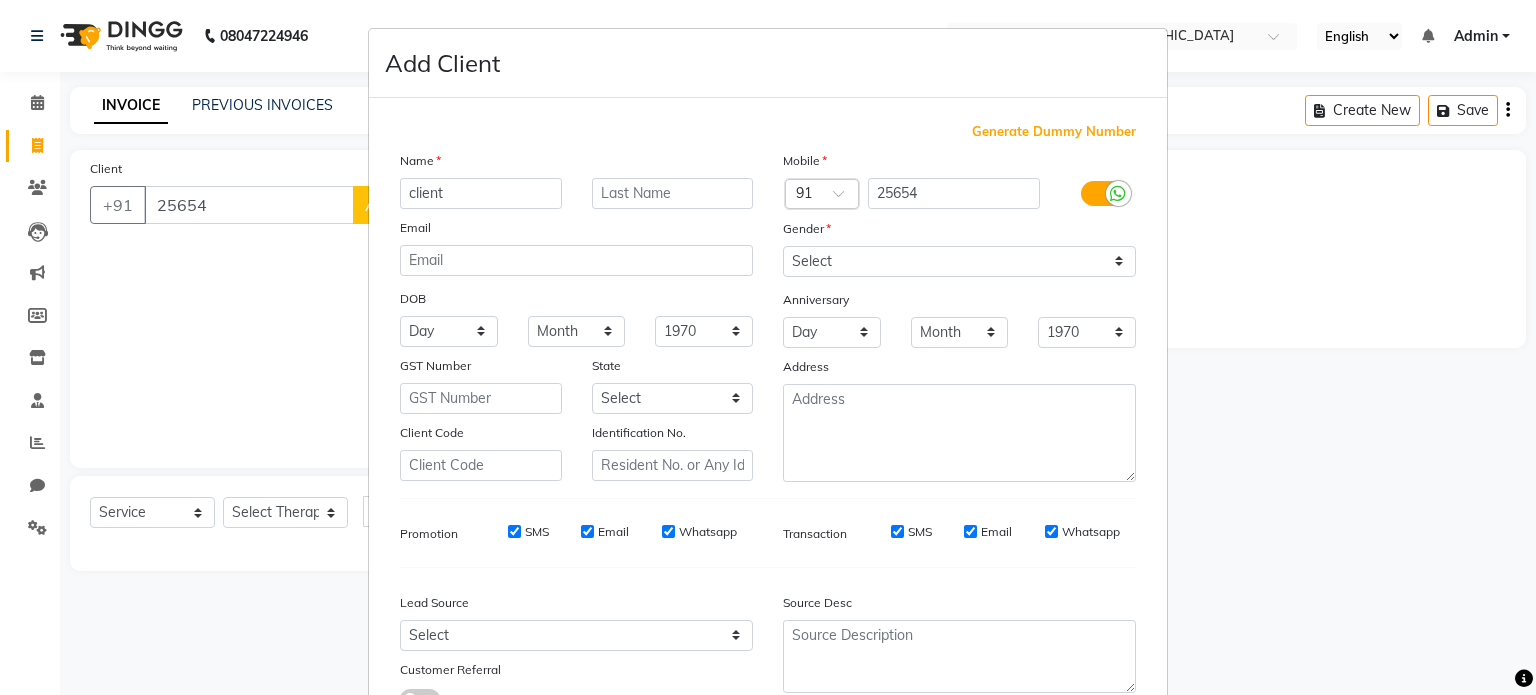 type on "client" 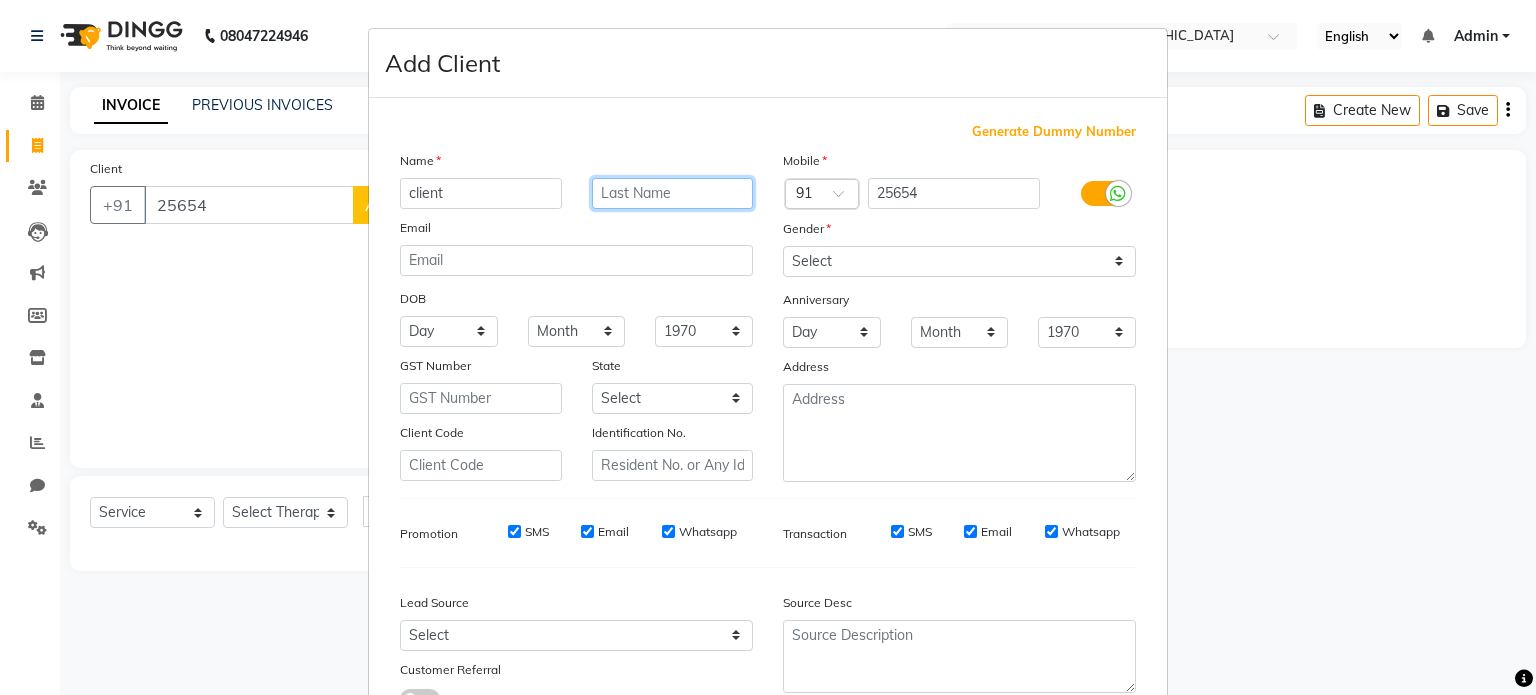 click at bounding box center [673, 193] 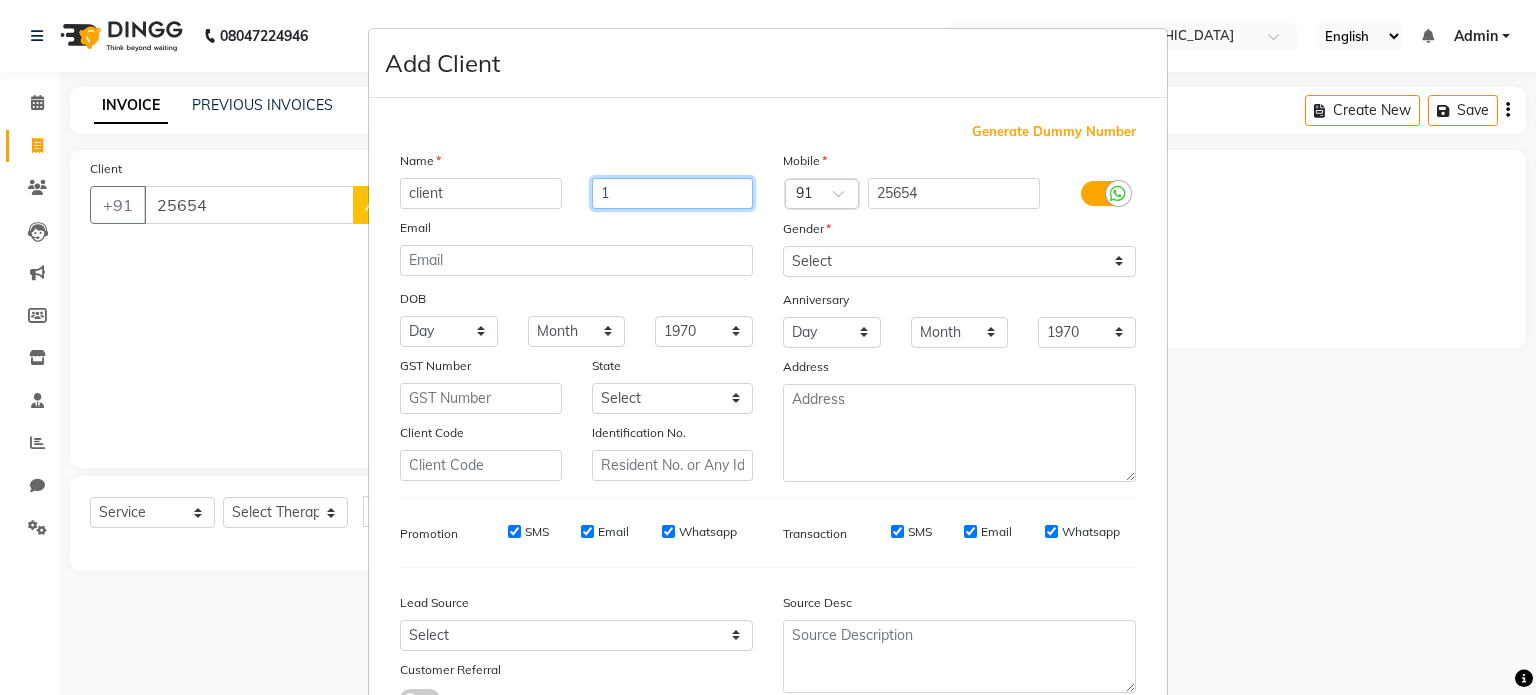type on "1" 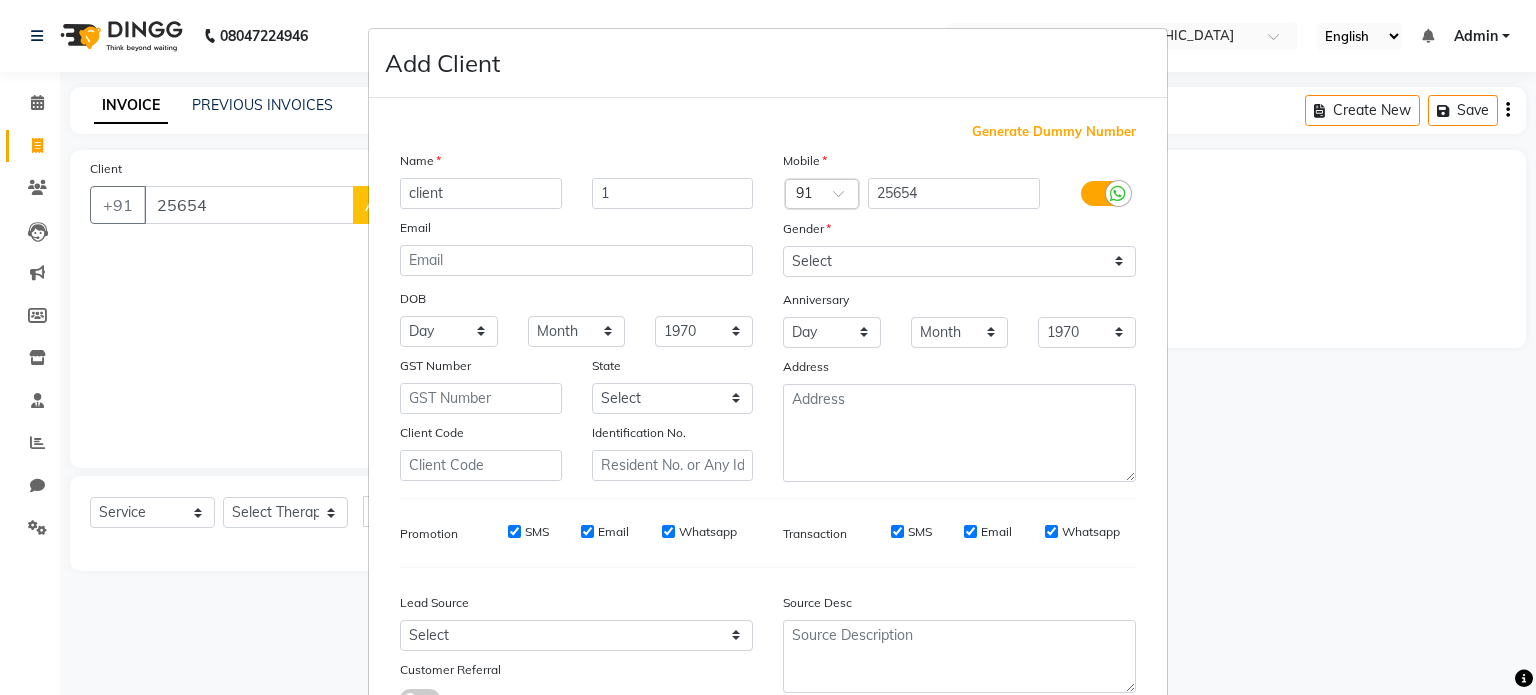 click on "Generate Dummy Number" at bounding box center (1054, 132) 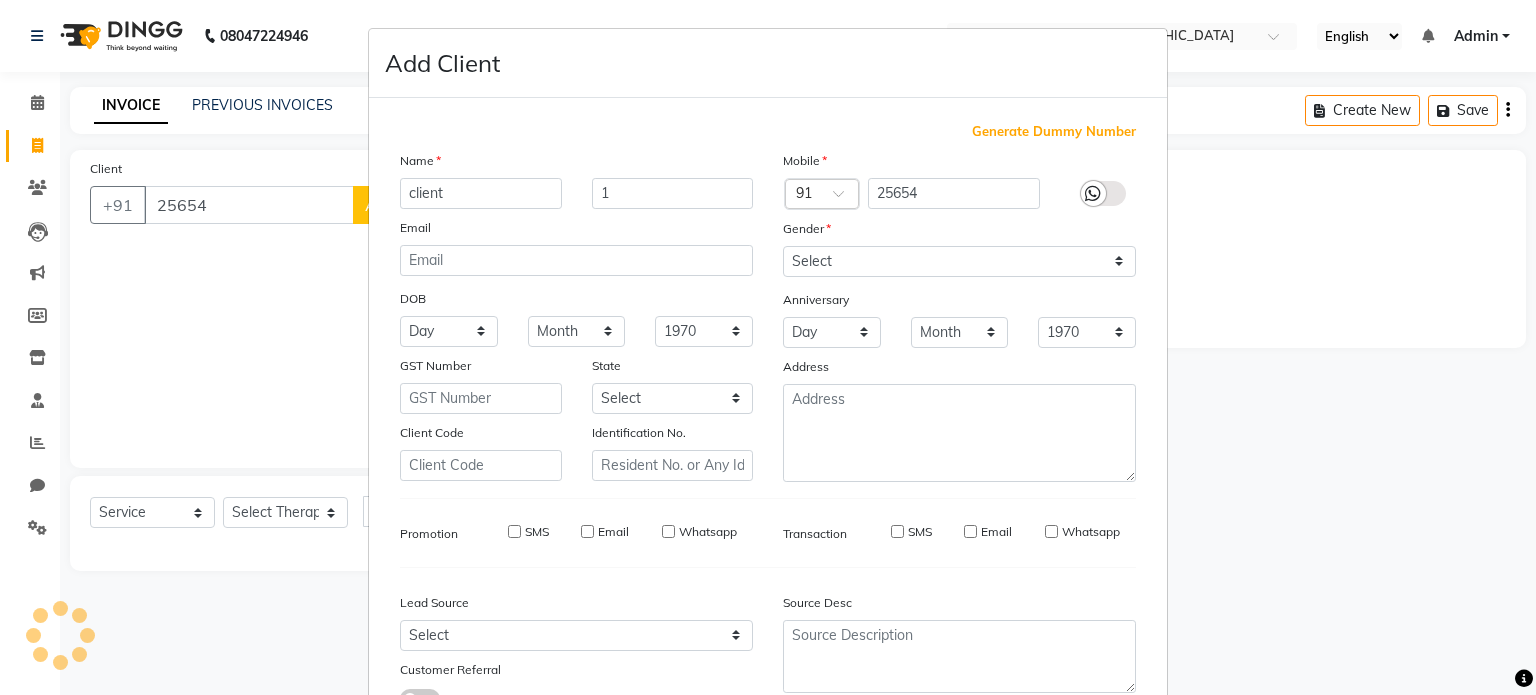type on "1358000000281" 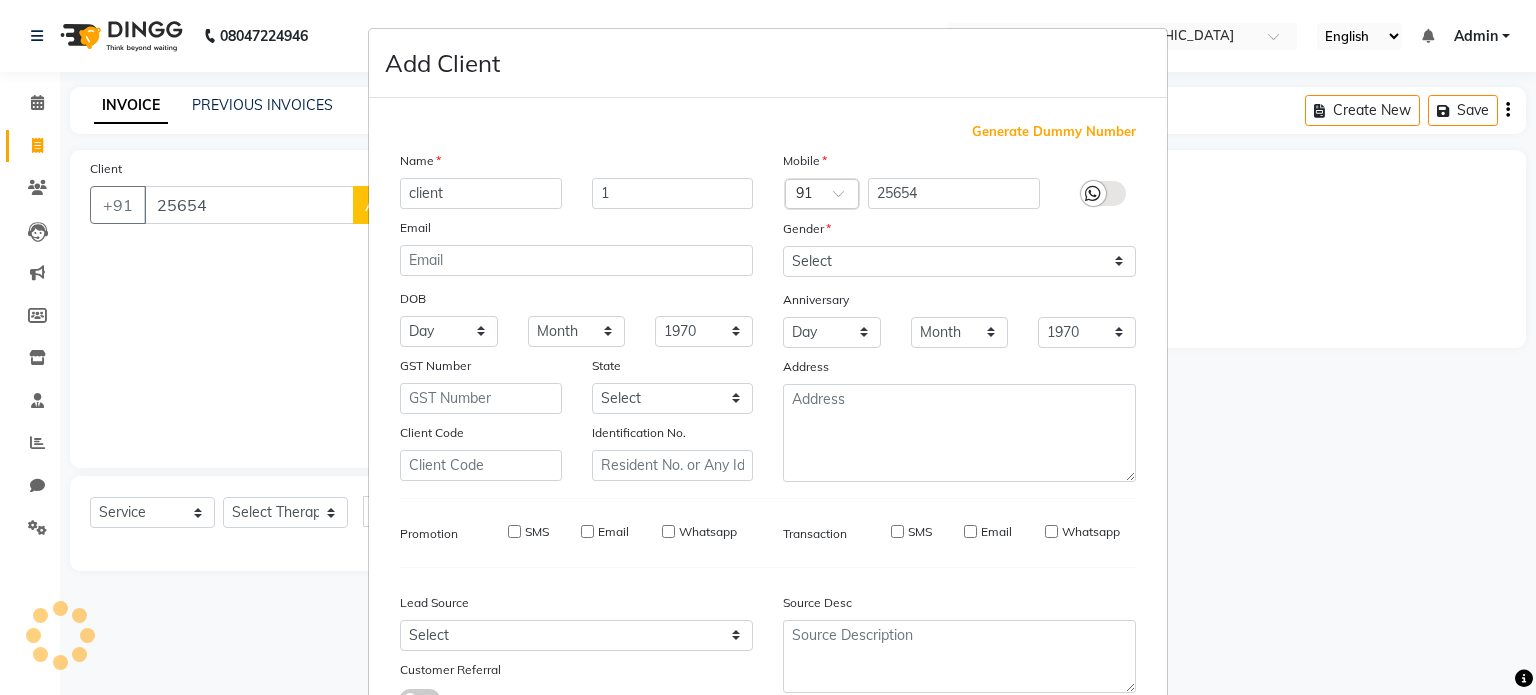 checkbox on "false" 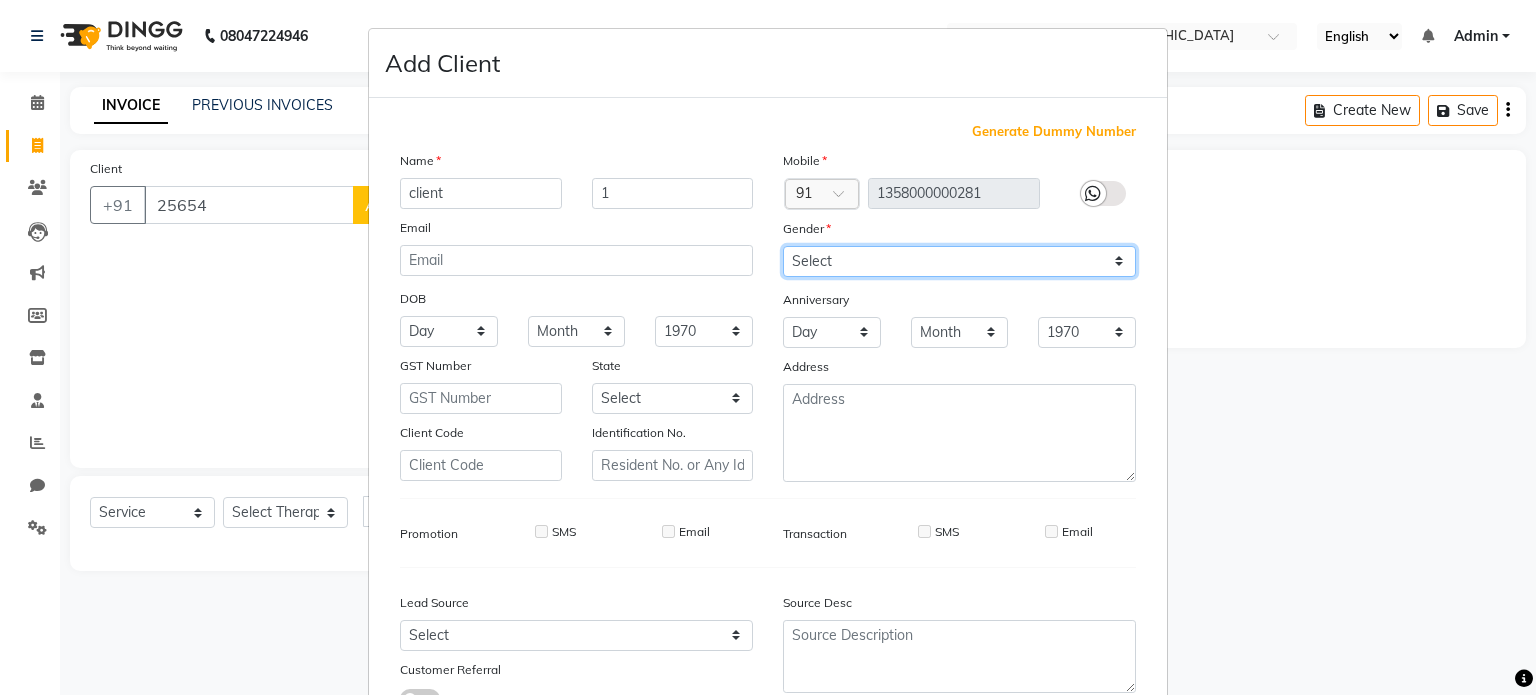 click on "Select [DEMOGRAPHIC_DATA] [DEMOGRAPHIC_DATA] Other Prefer Not To Say" at bounding box center [959, 261] 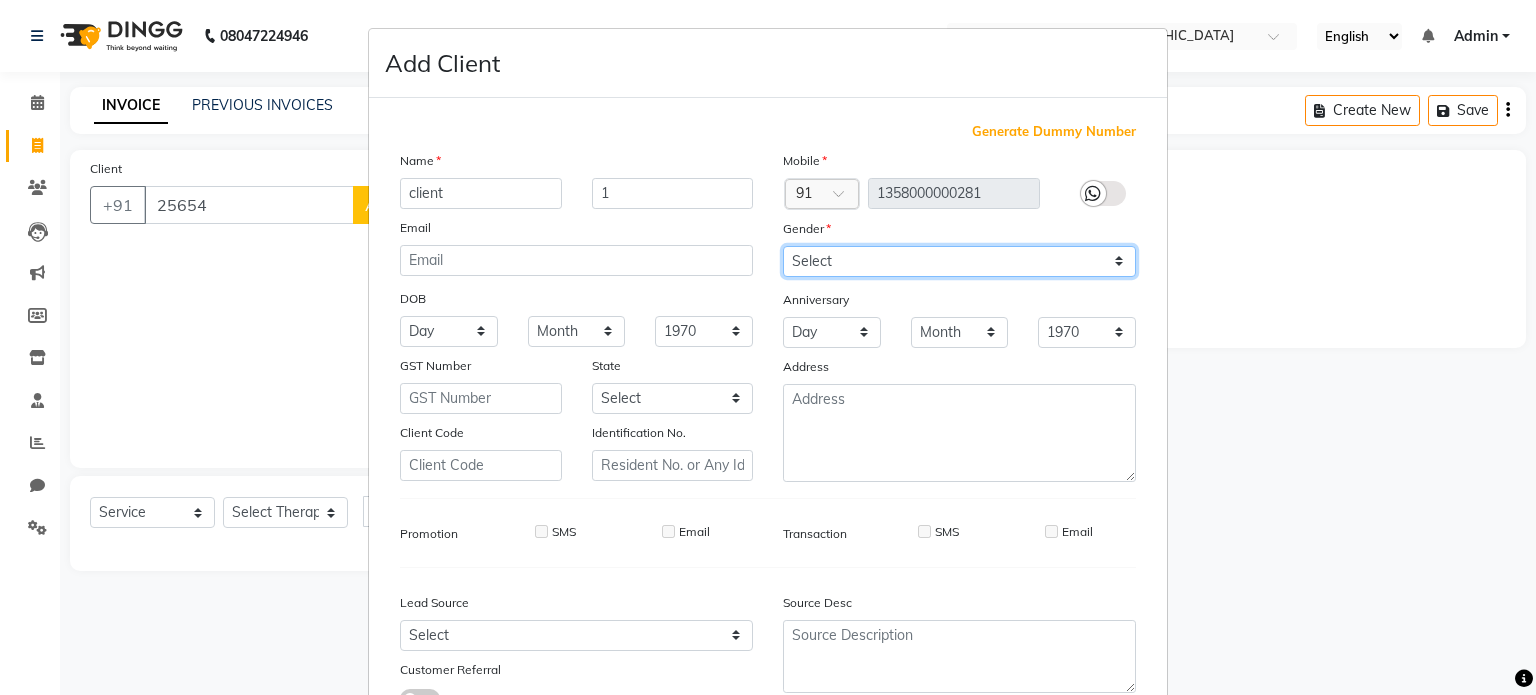 click on "Select [DEMOGRAPHIC_DATA] [DEMOGRAPHIC_DATA] Other Prefer Not To Say" at bounding box center [959, 261] 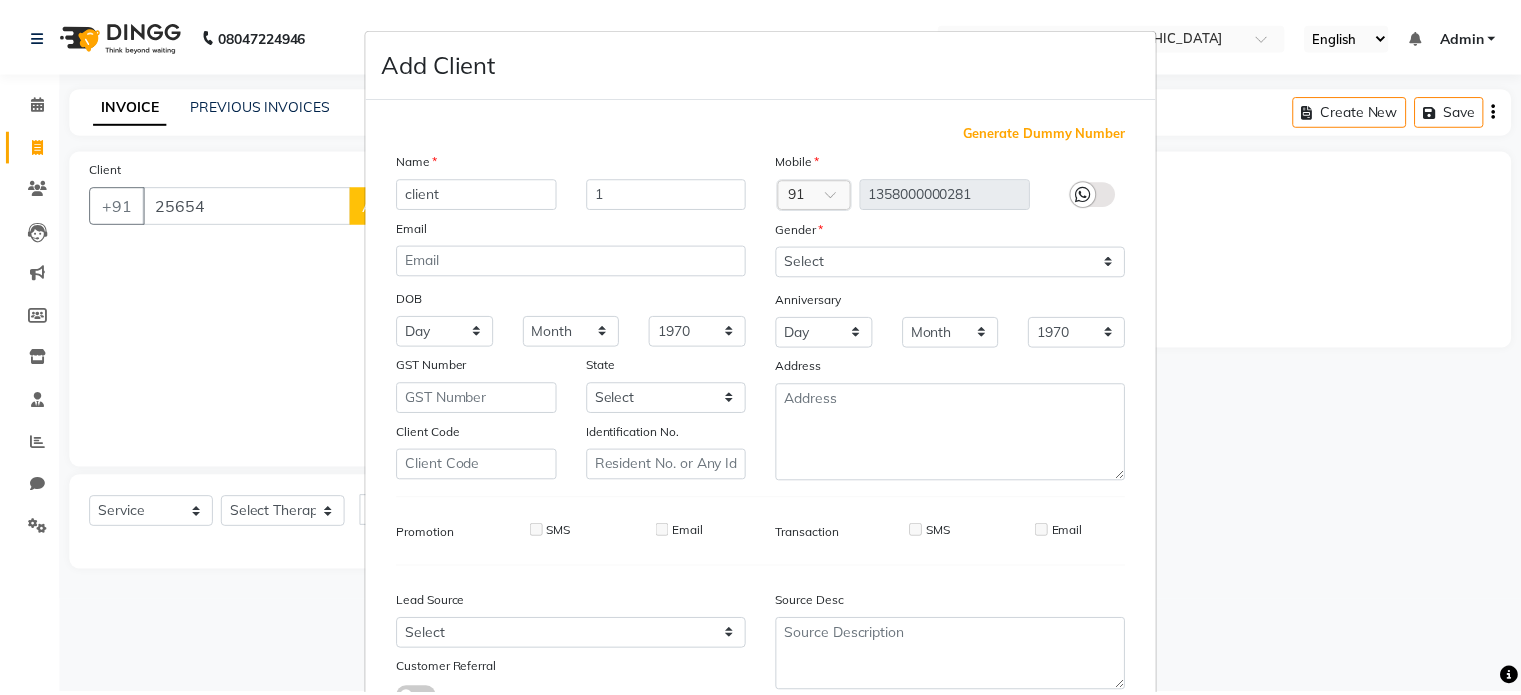 scroll, scrollTop: 161, scrollLeft: 0, axis: vertical 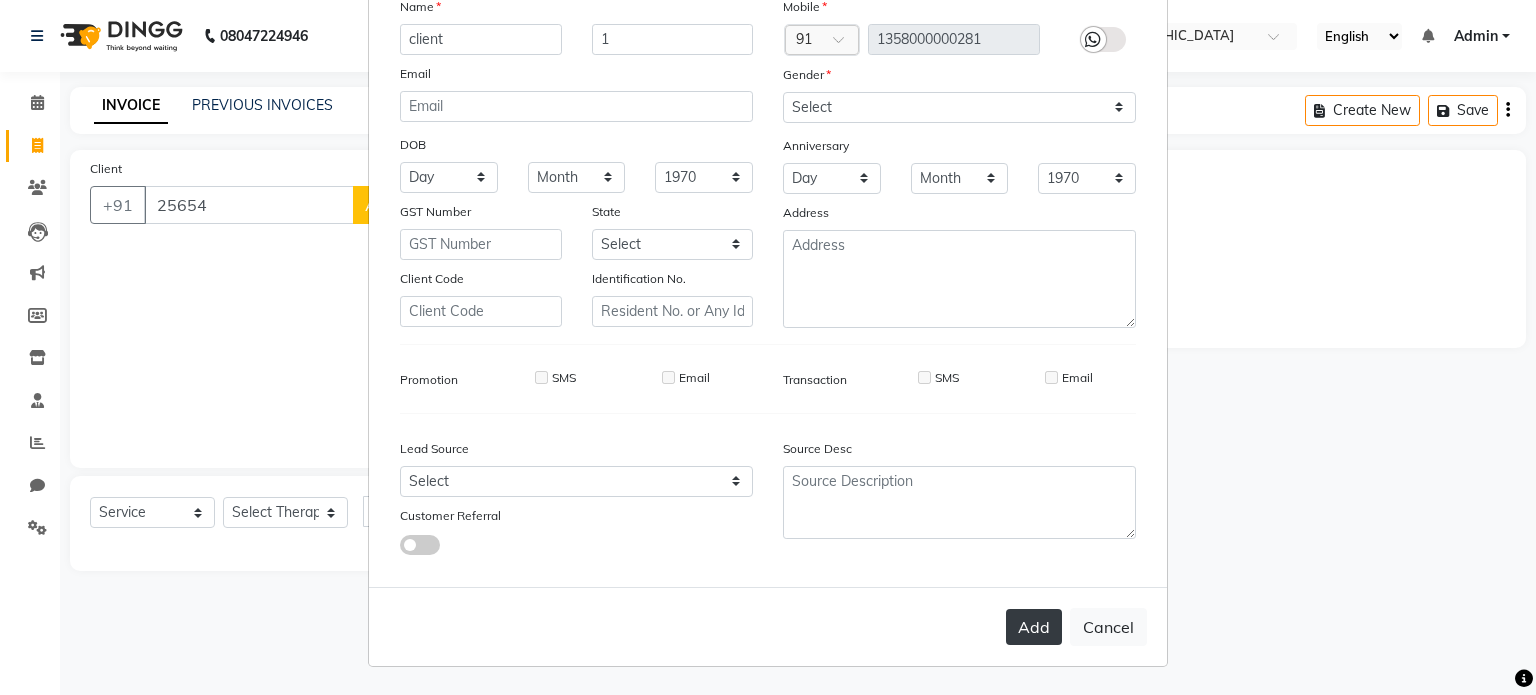 click on "Add" at bounding box center [1034, 627] 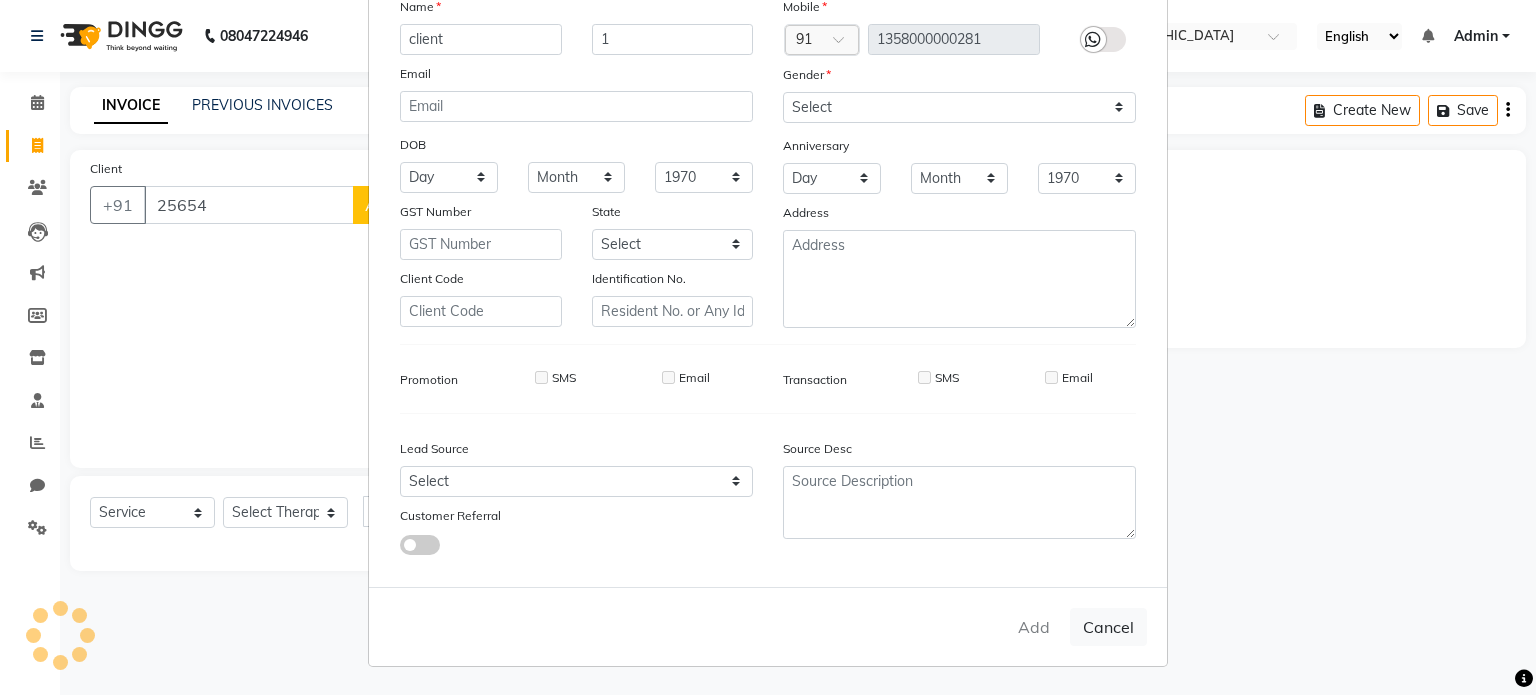 type on "1358000000281" 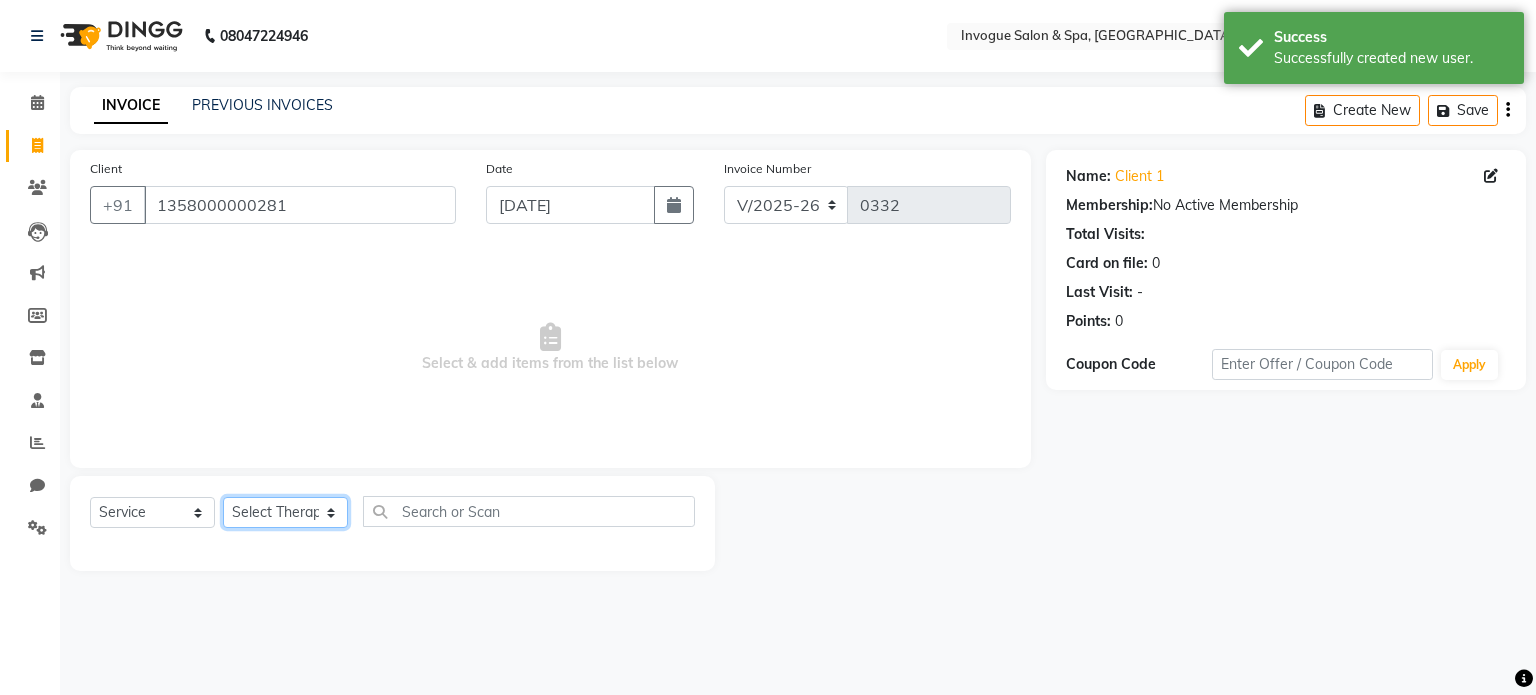 click on "Select Therapist [PERSON_NAME] Beauty [PERSON_NAME] [PERSON_NAME] ( Spa Therapist ) [PERSON_NAME]" 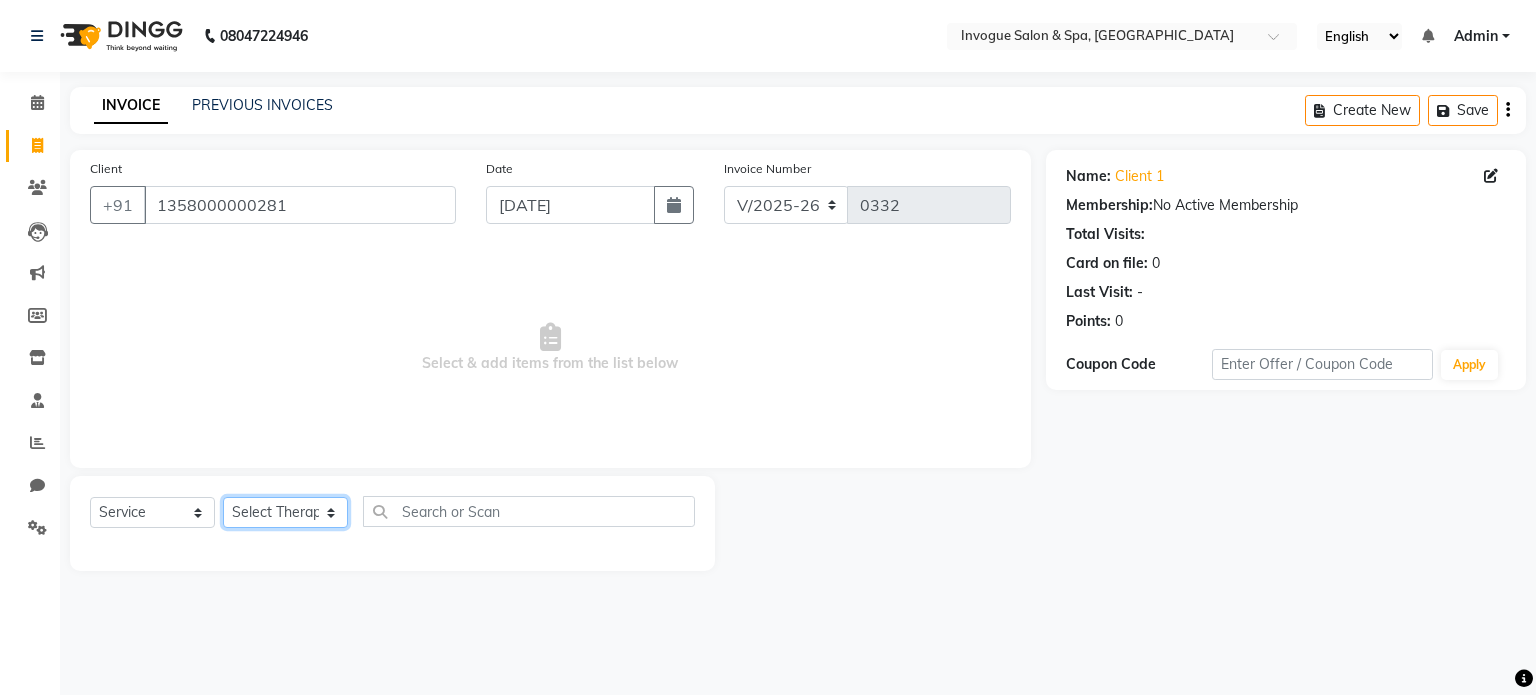 select on "75002" 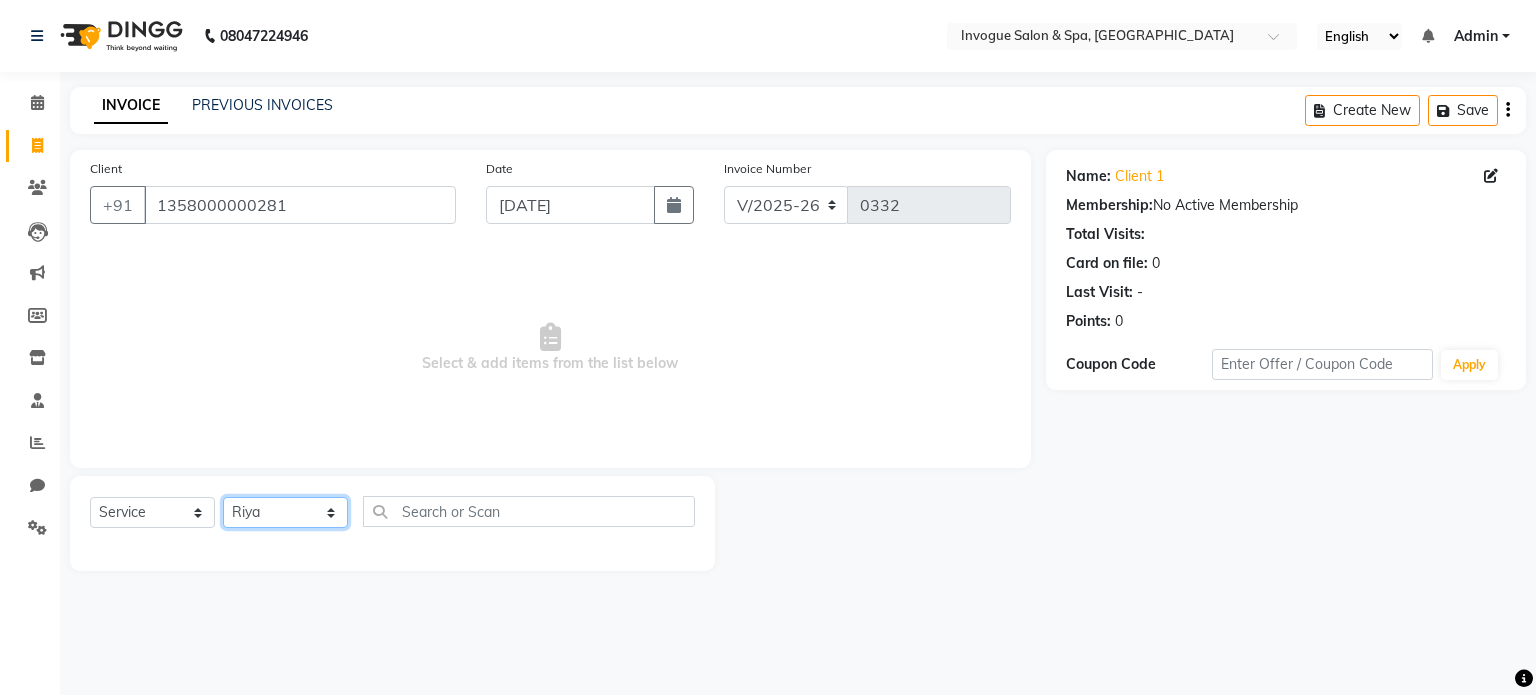 click on "Select Therapist [PERSON_NAME] Beauty [PERSON_NAME] [PERSON_NAME] ( Spa Therapist ) [PERSON_NAME]" 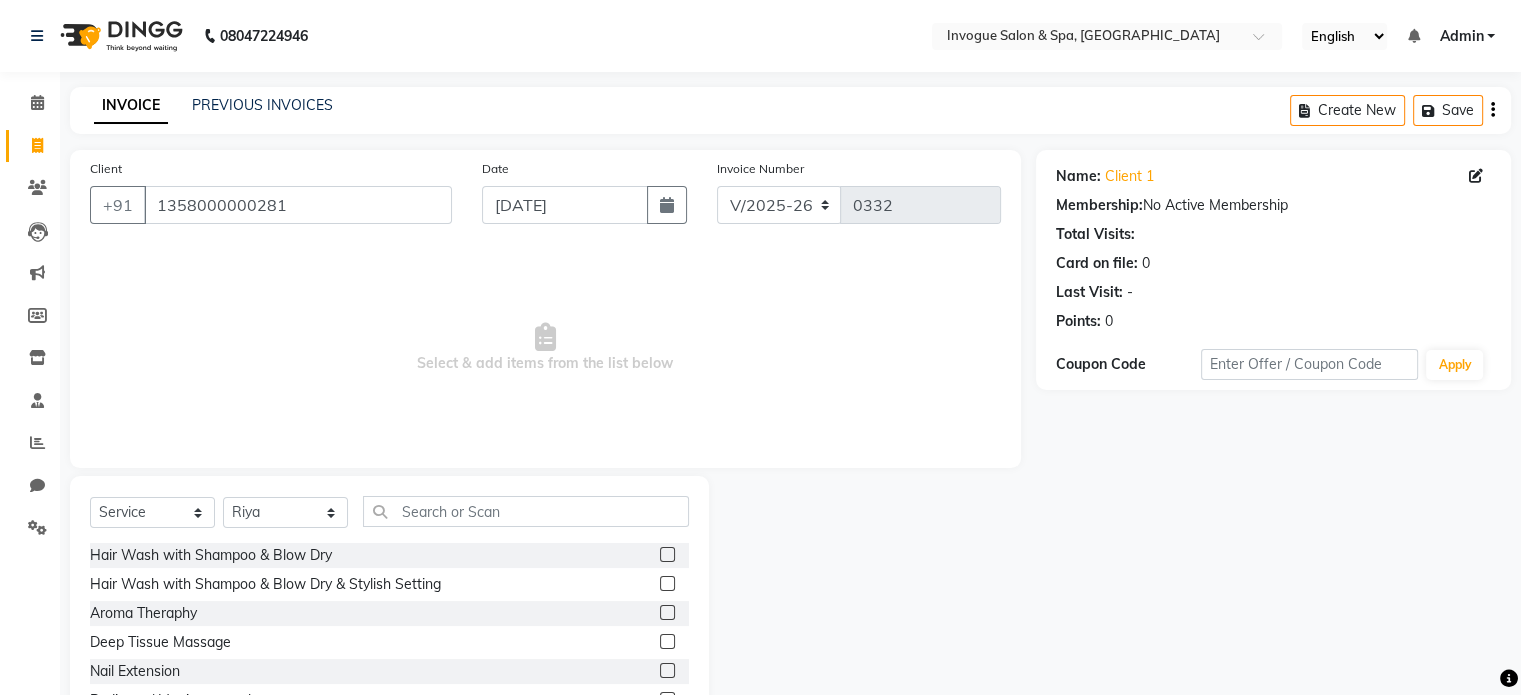 click 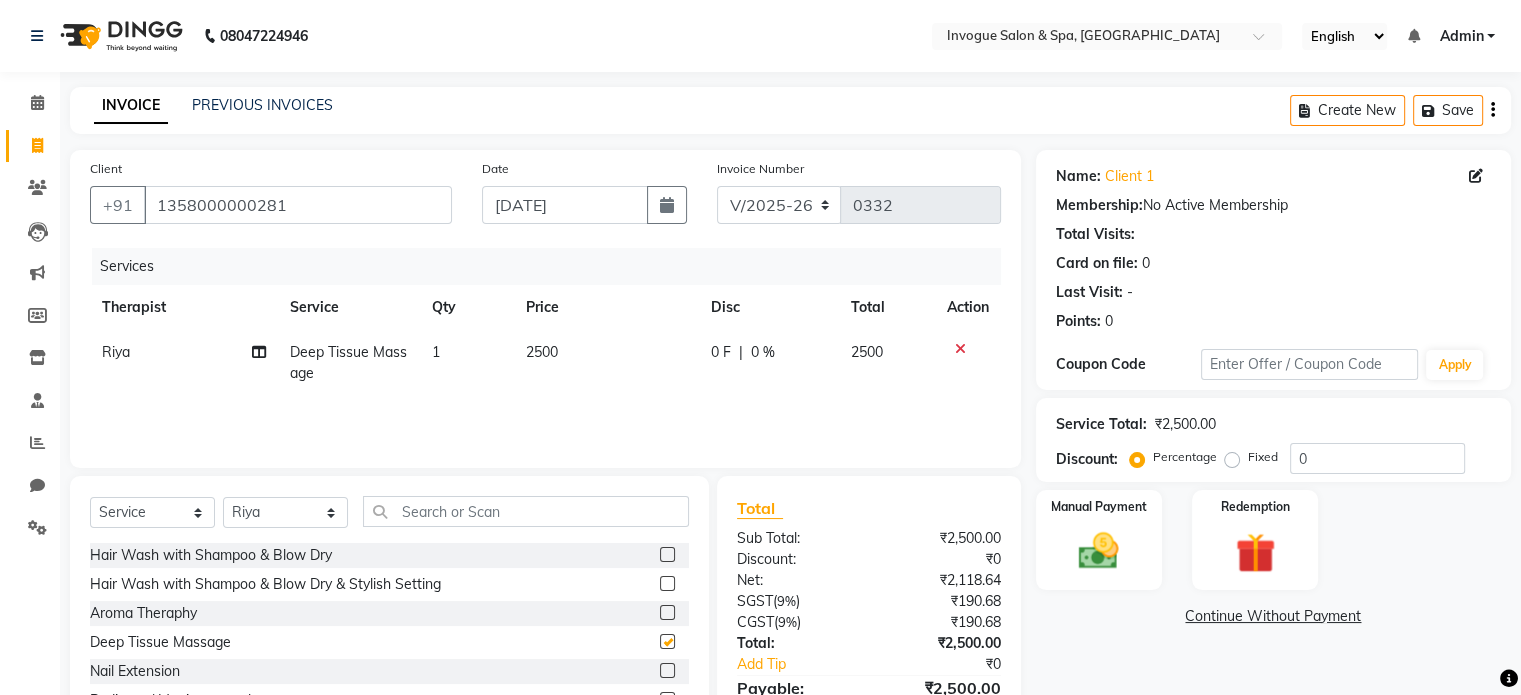 checkbox on "false" 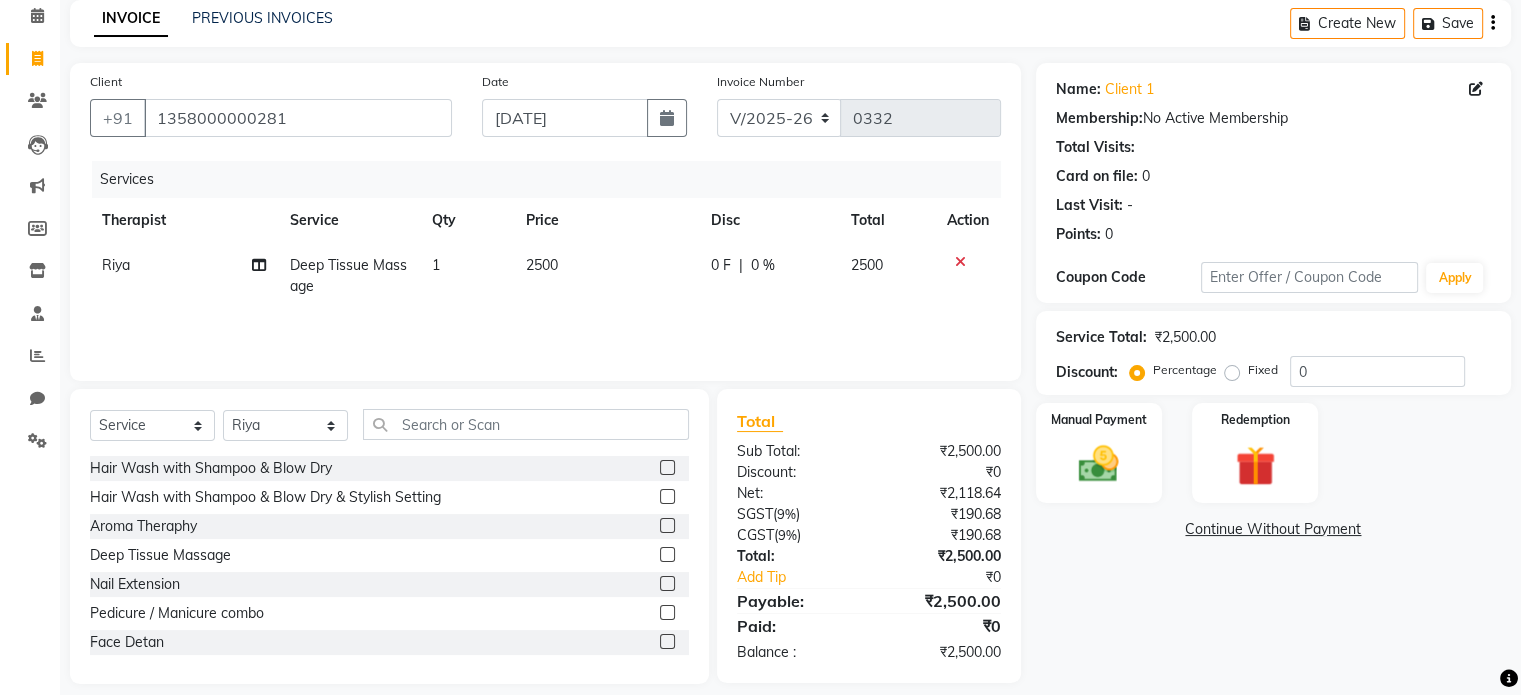 scroll, scrollTop: 106, scrollLeft: 0, axis: vertical 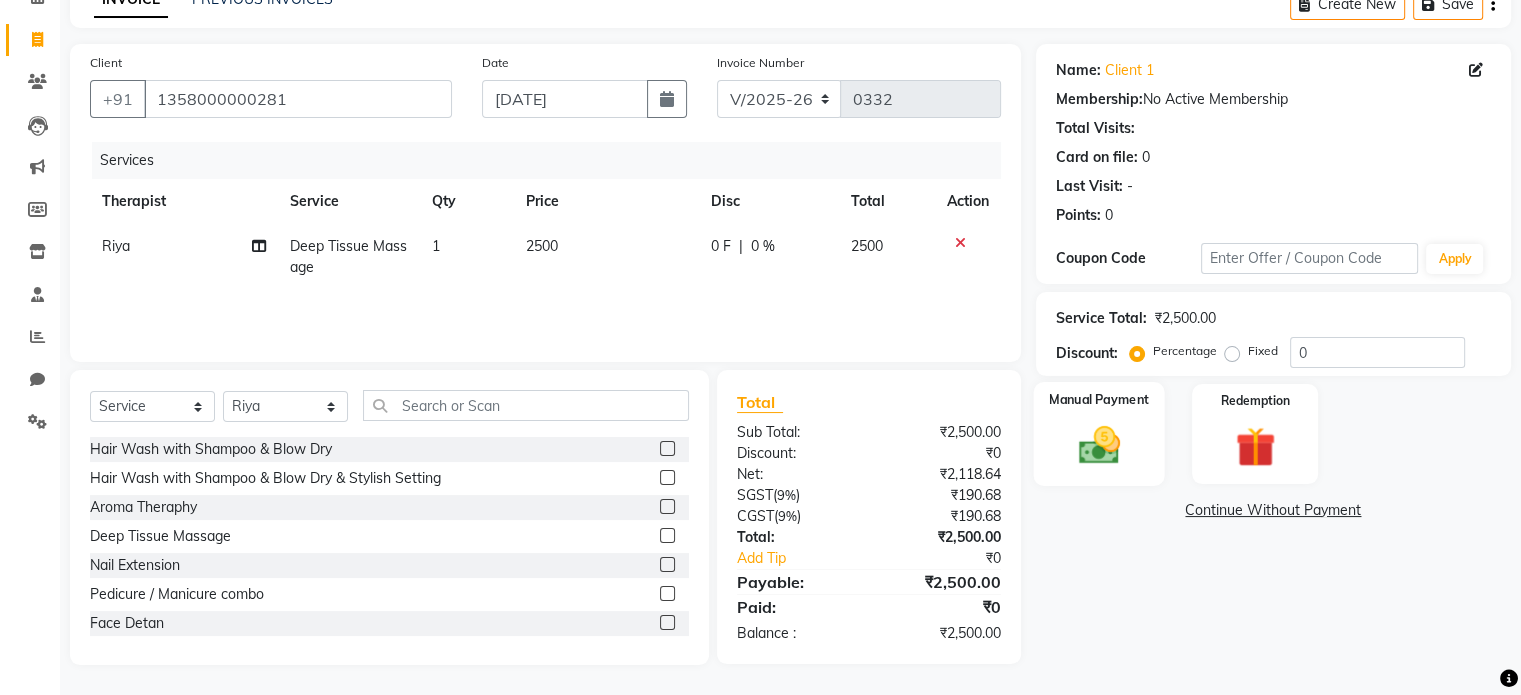 click 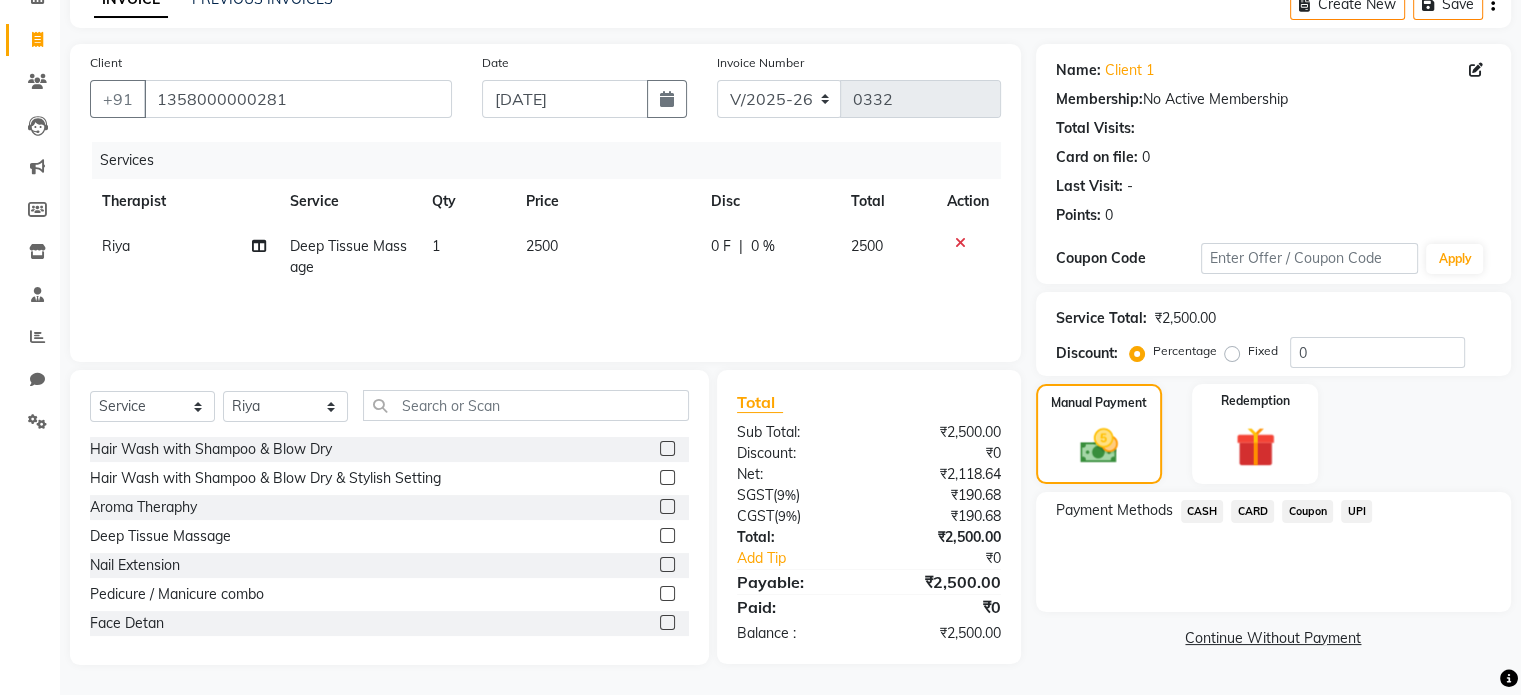 click on "UPI" 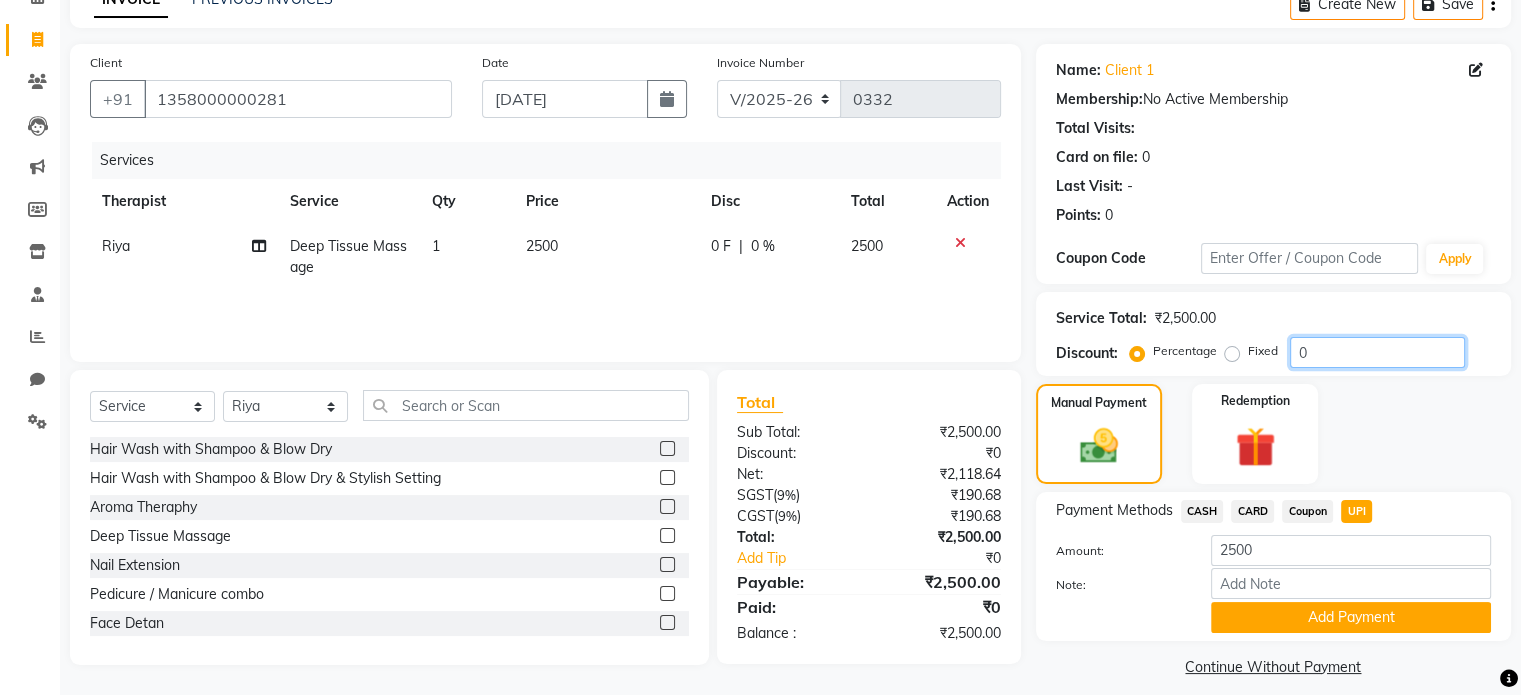 drag, startPoint x: 1519, startPoint y: 351, endPoint x: 1535, endPoint y: 552, distance: 201.6358 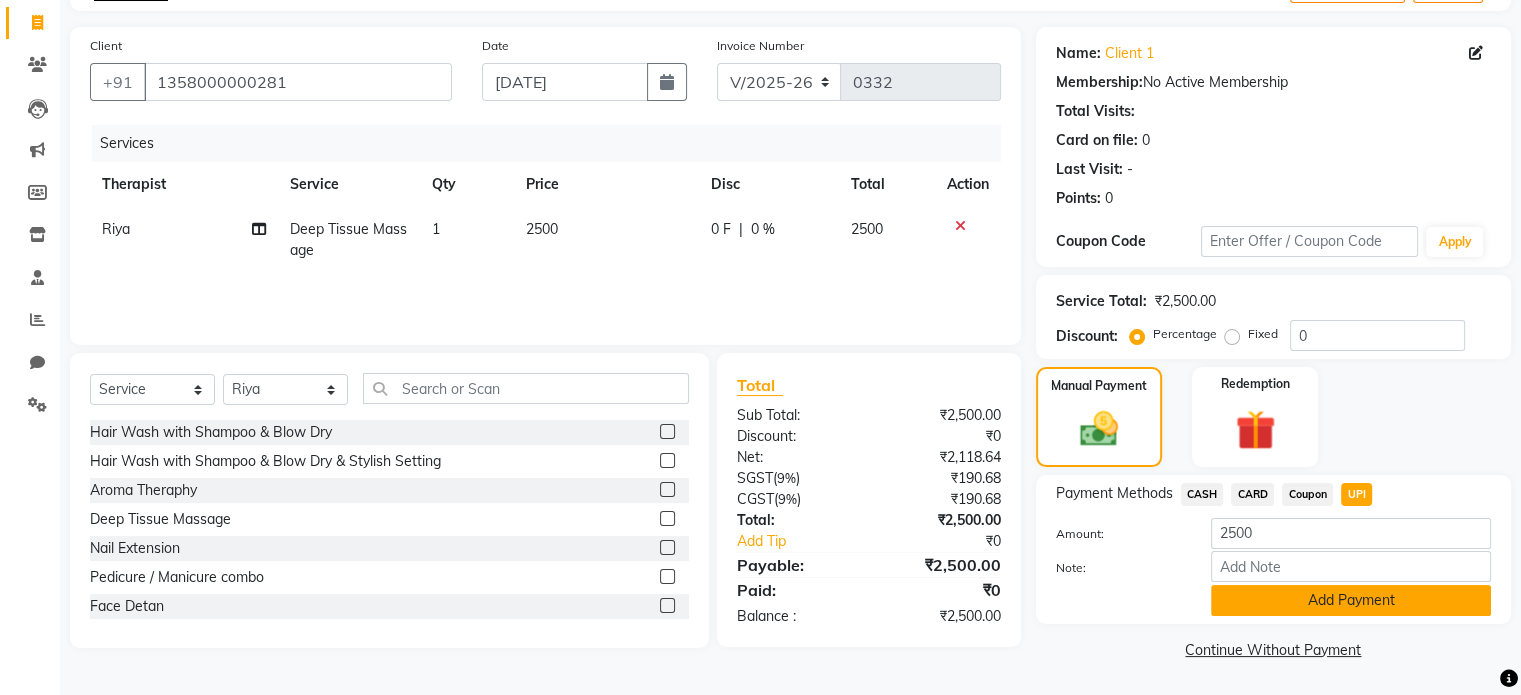 click on "Add Payment" 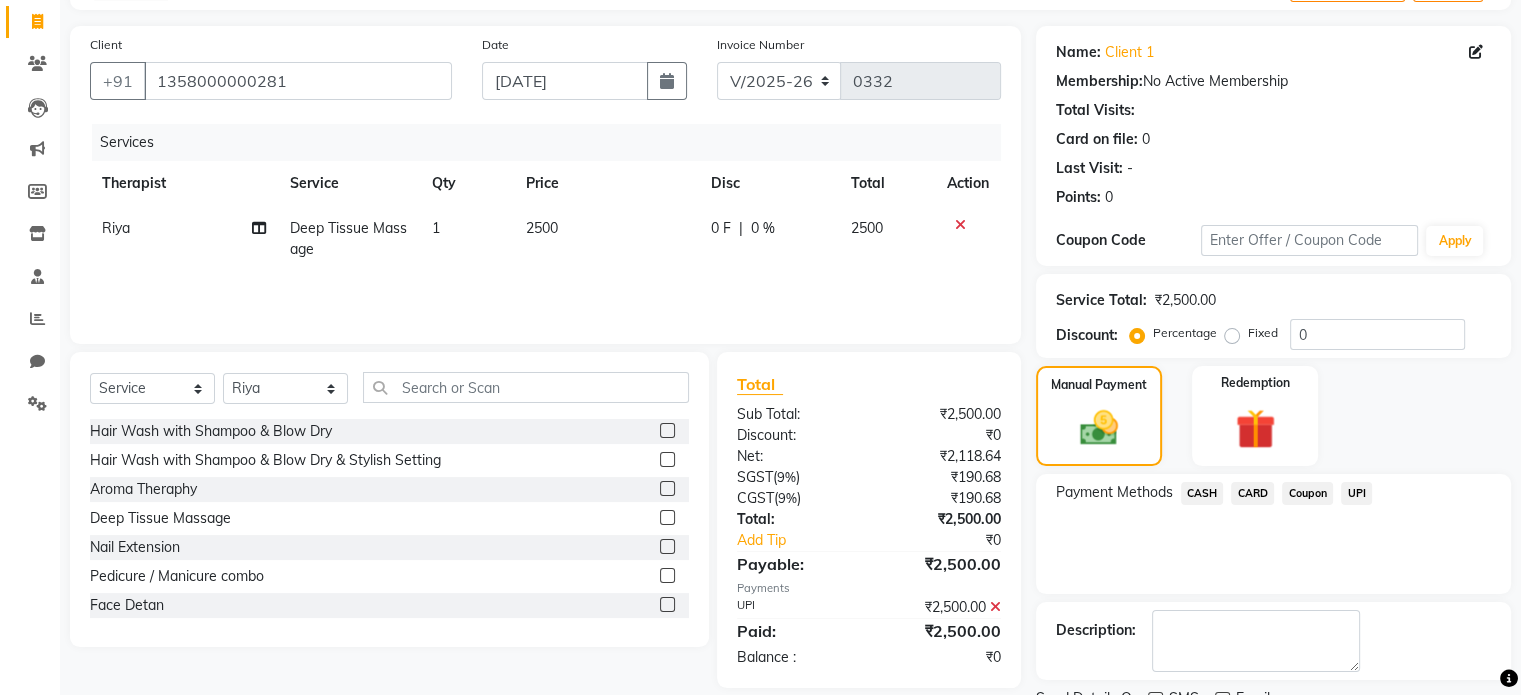 scroll, scrollTop: 205, scrollLeft: 0, axis: vertical 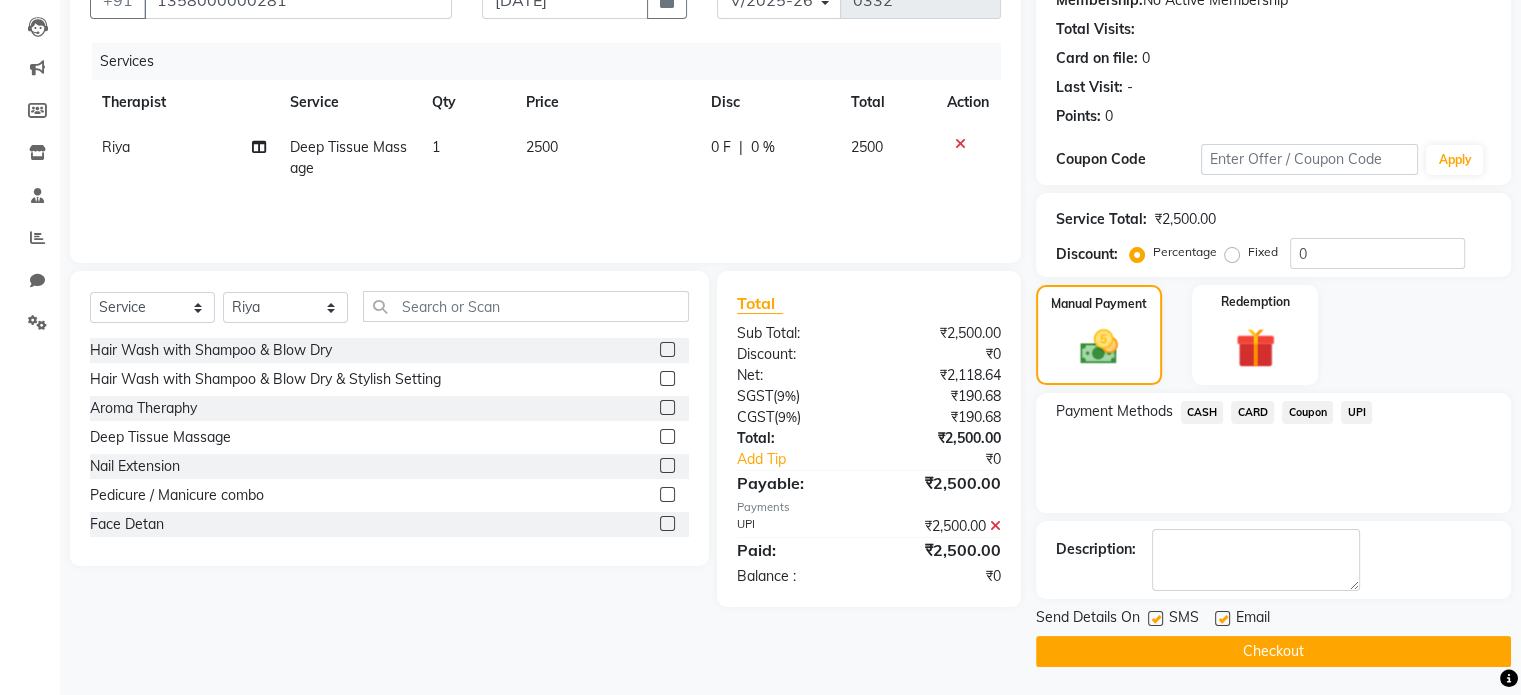 click on "Checkout" 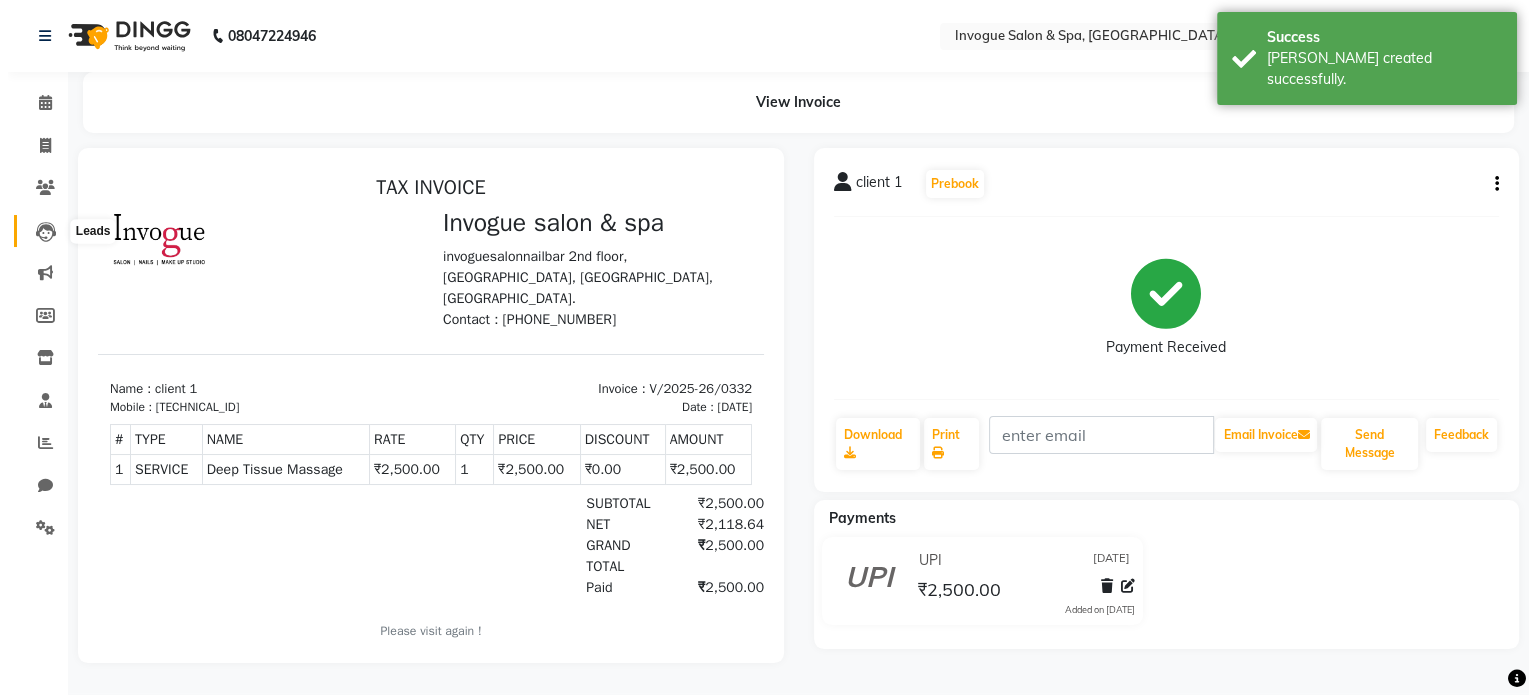 scroll, scrollTop: 0, scrollLeft: 0, axis: both 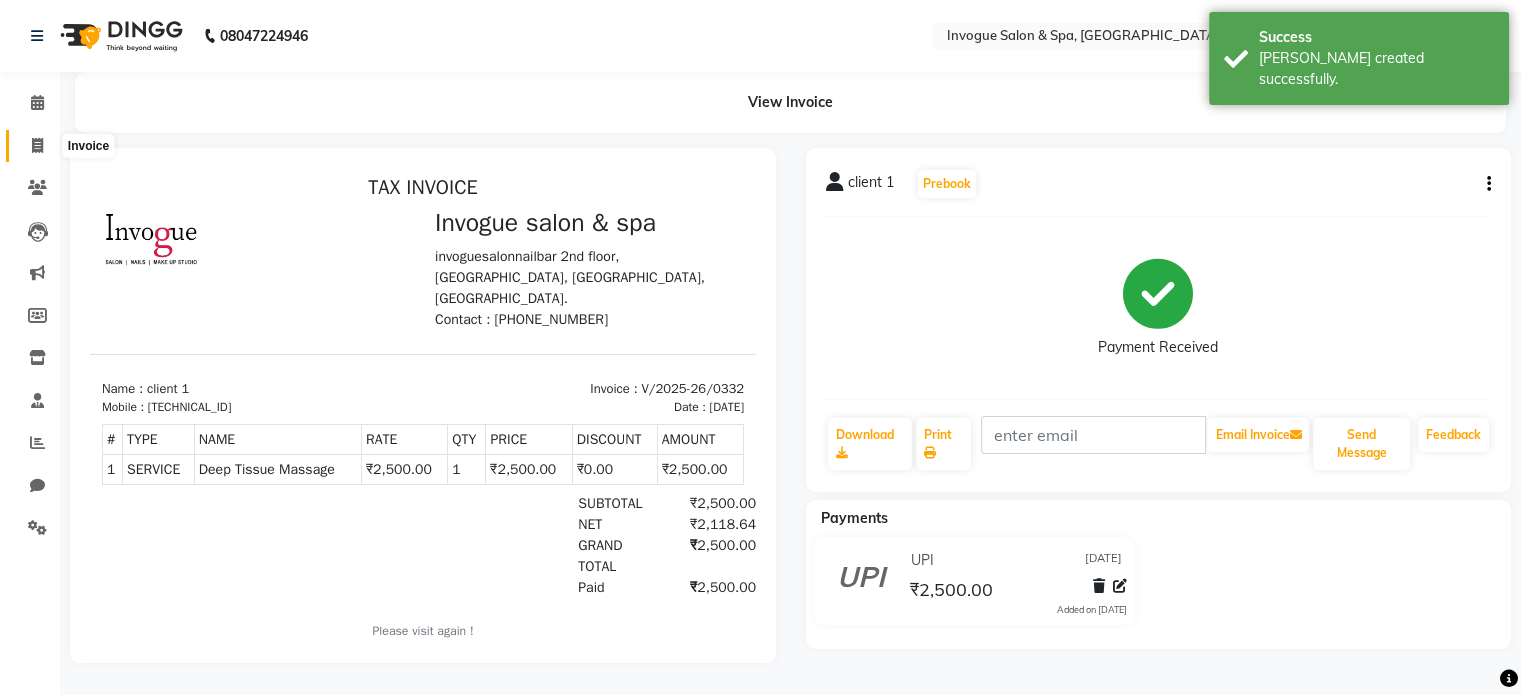 click 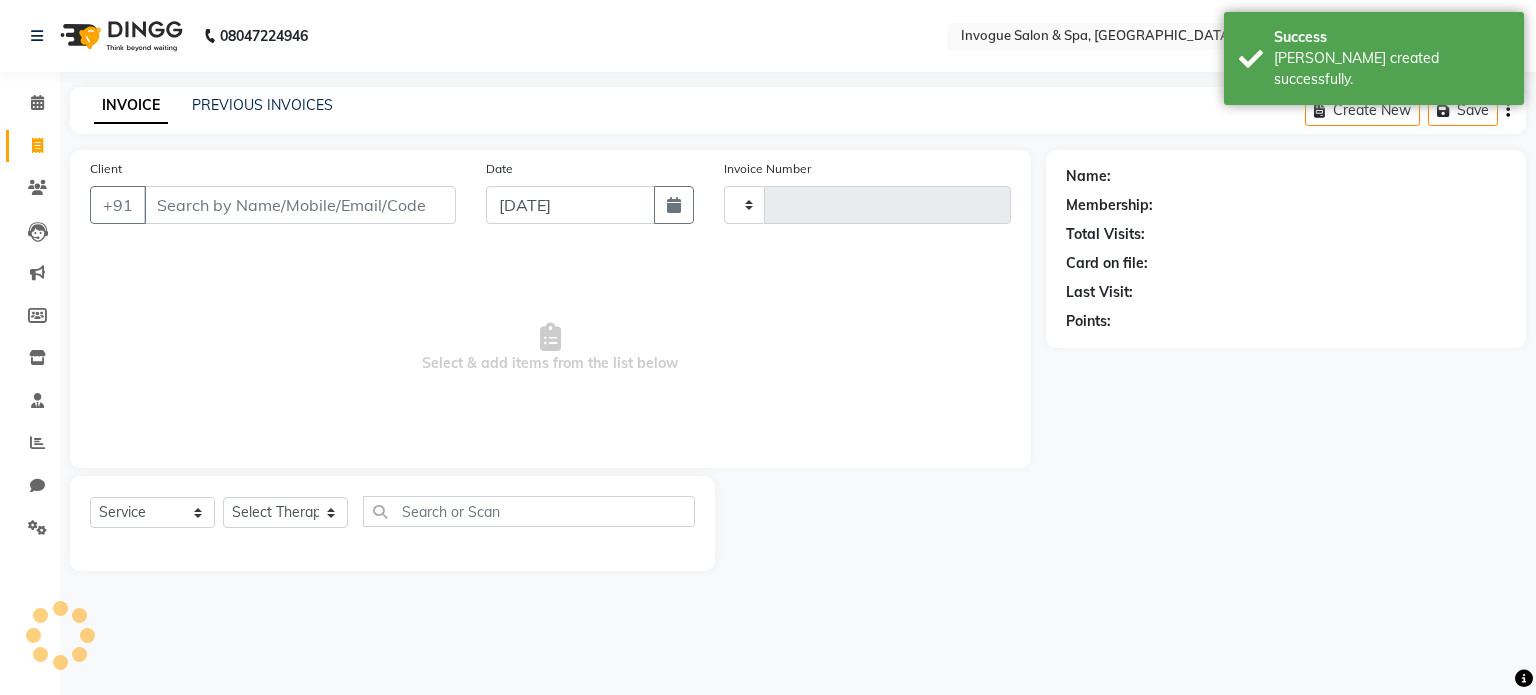 type on "0333" 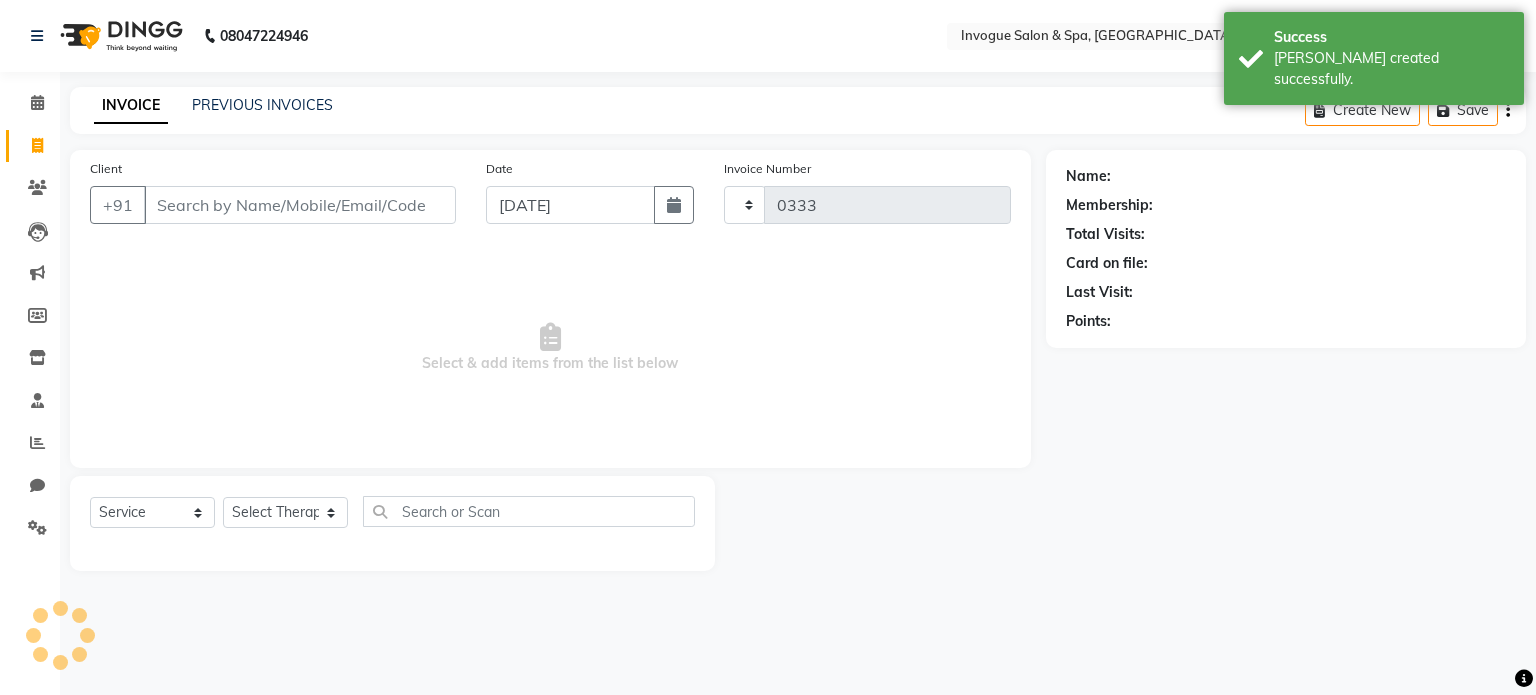 select on "8086" 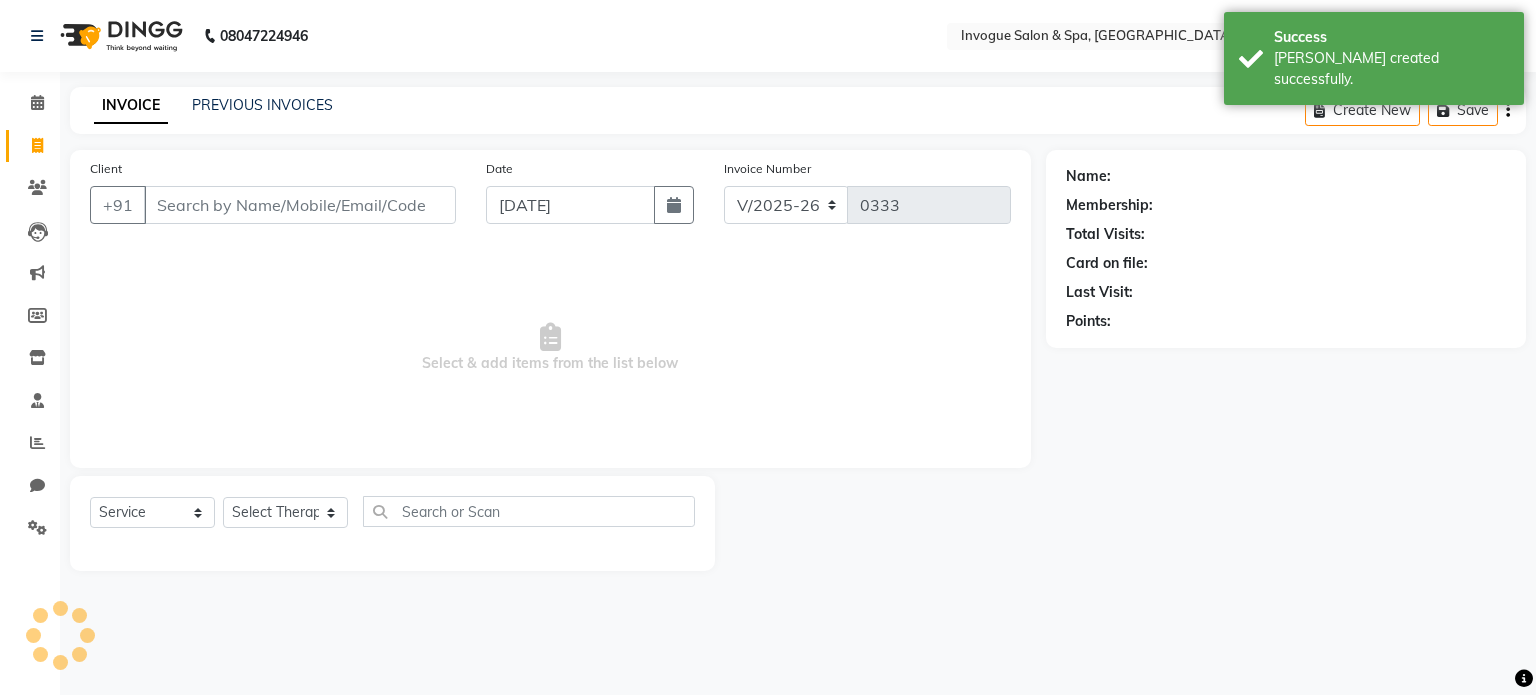 click on "Client" at bounding box center (300, 205) 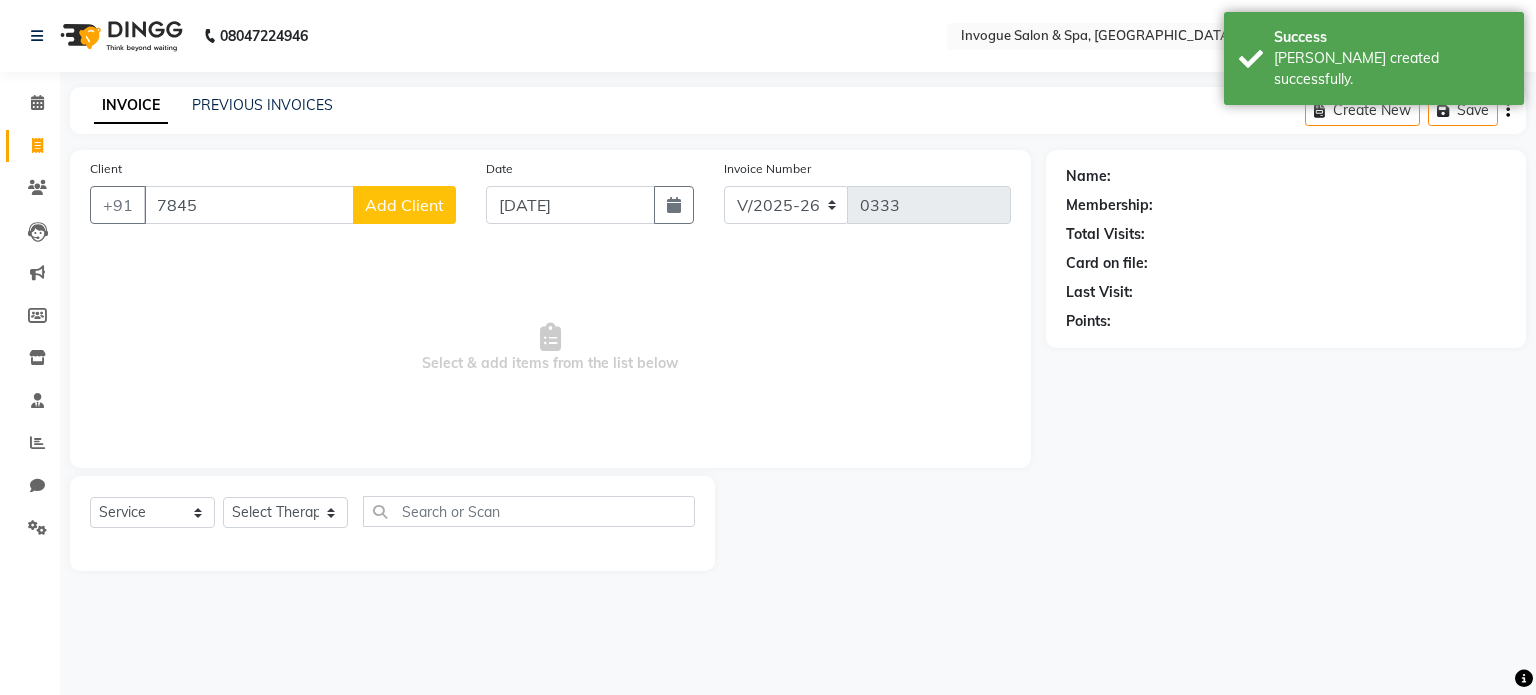type on "7845" 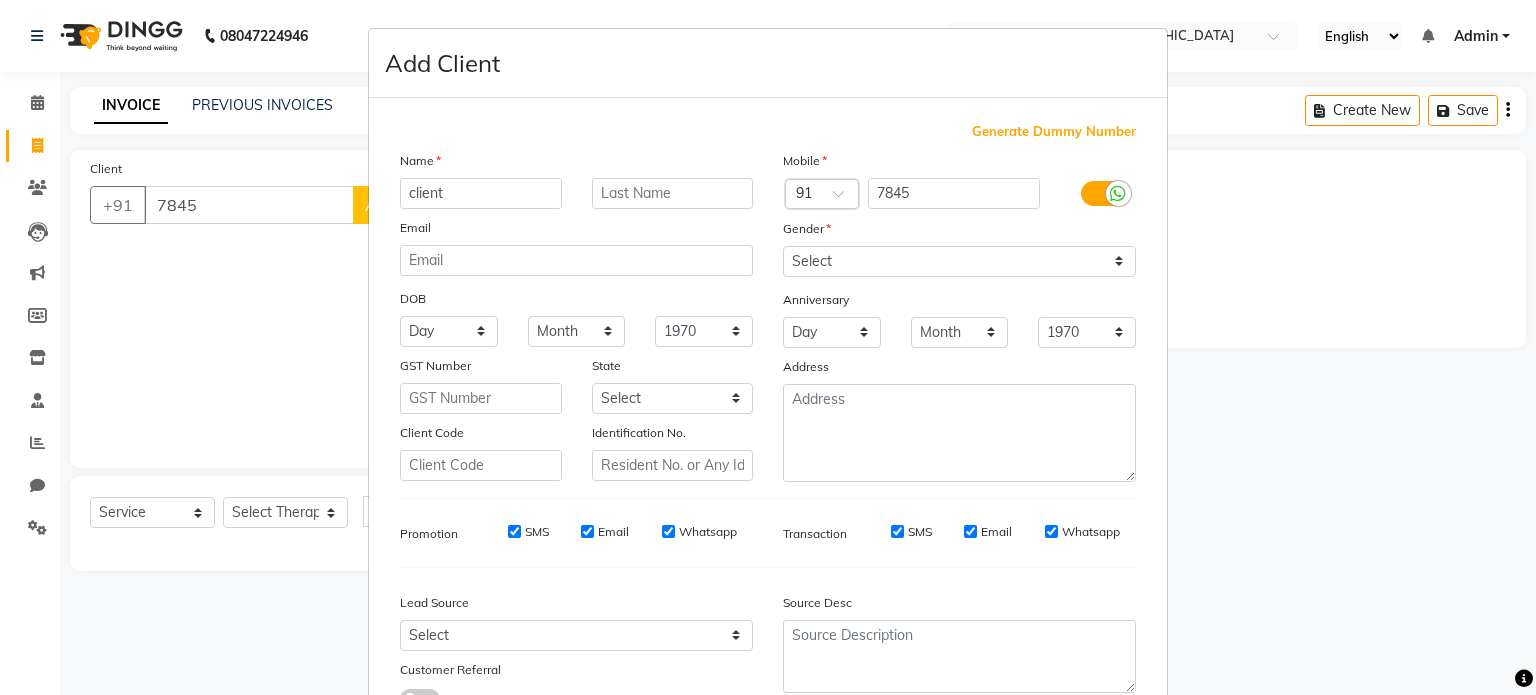 type on "client" 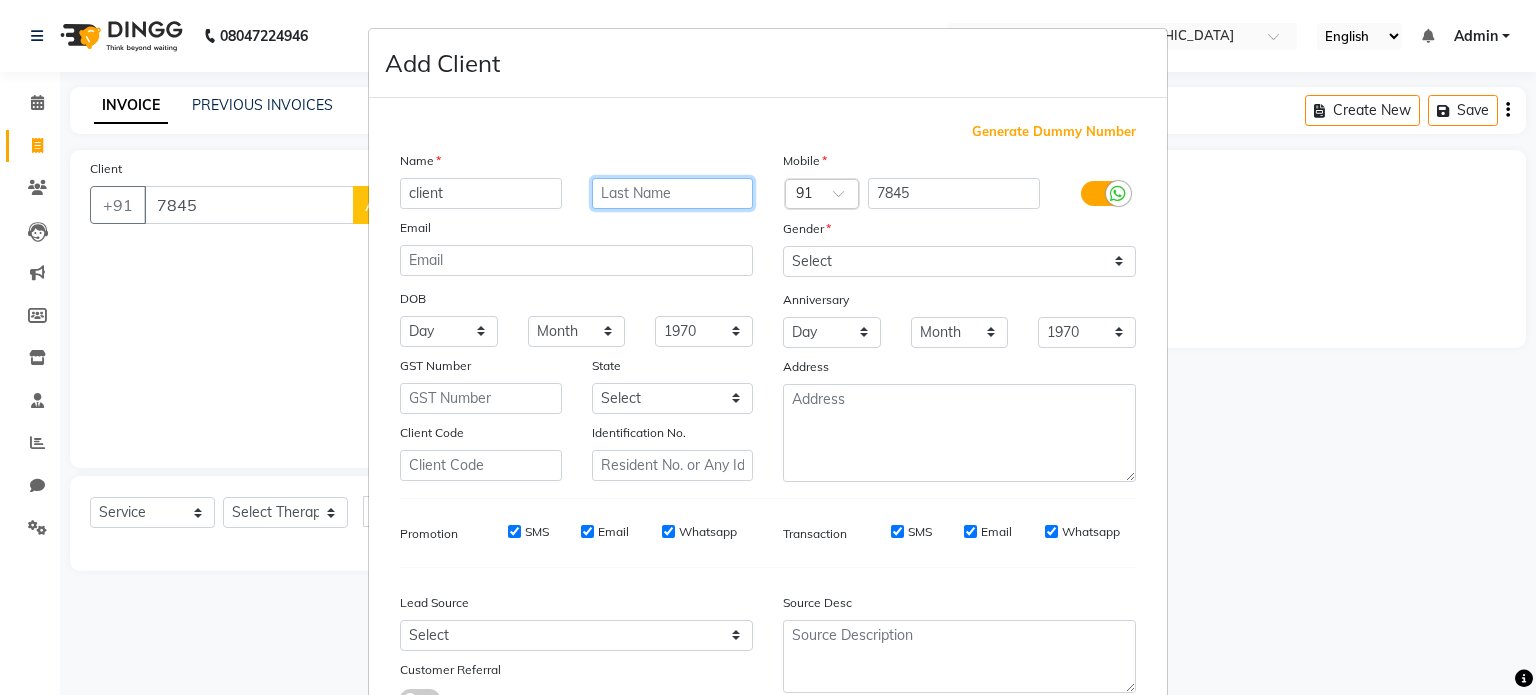 click at bounding box center (673, 193) 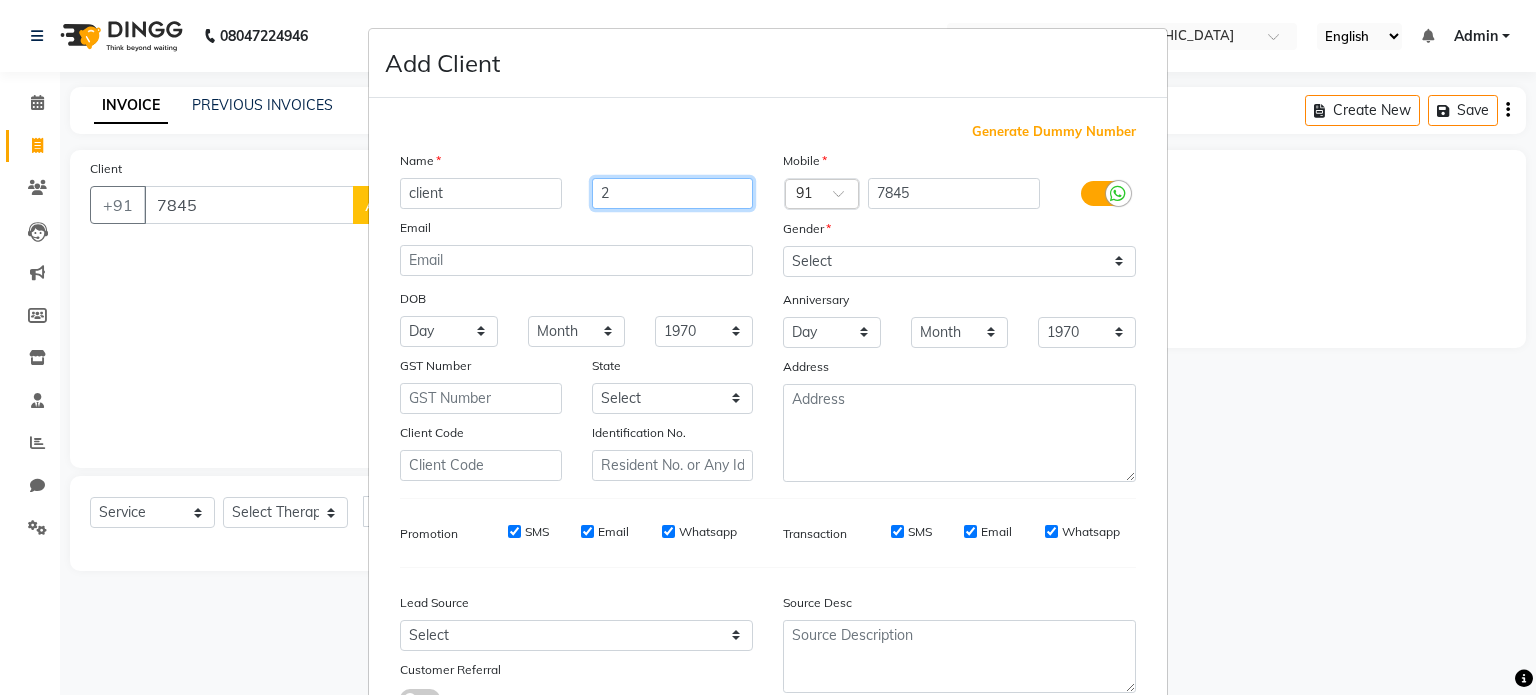 type on "2" 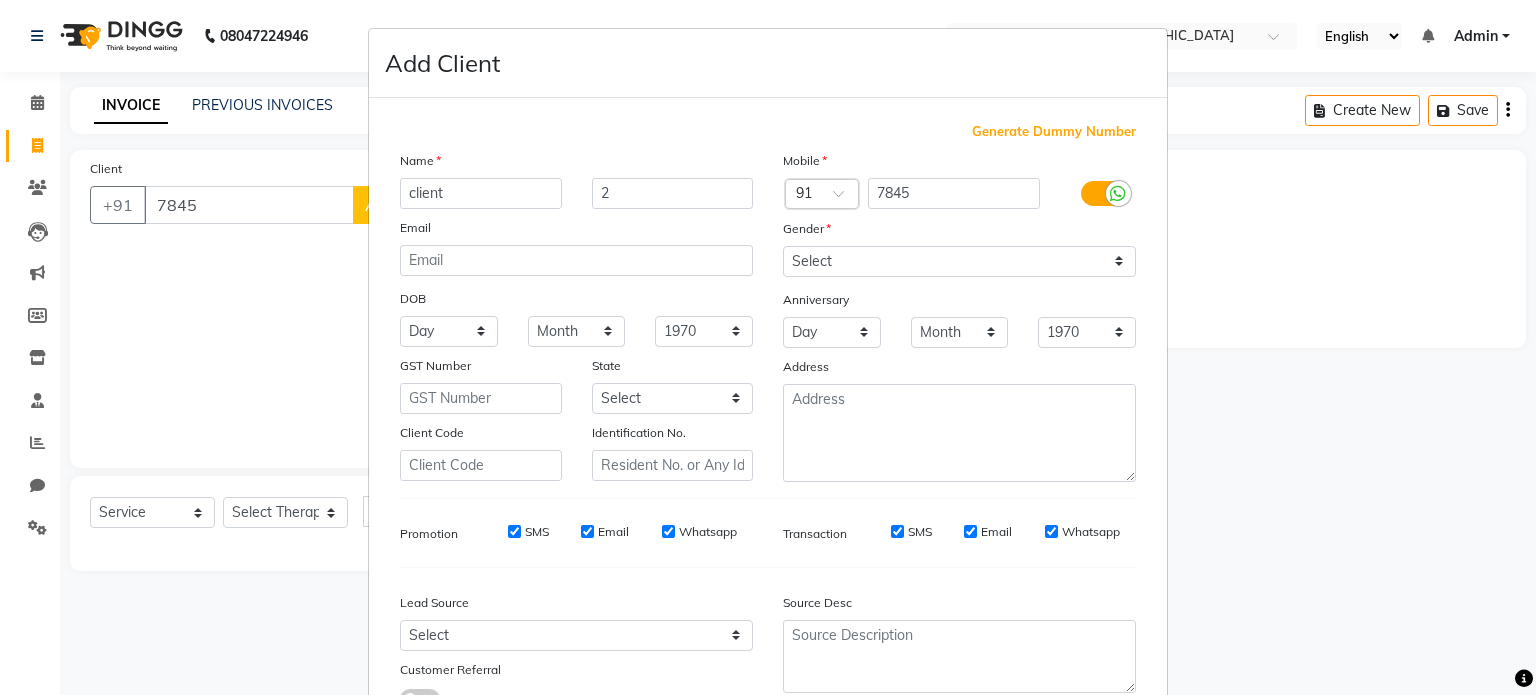click on "Generate Dummy Number" at bounding box center (1054, 132) 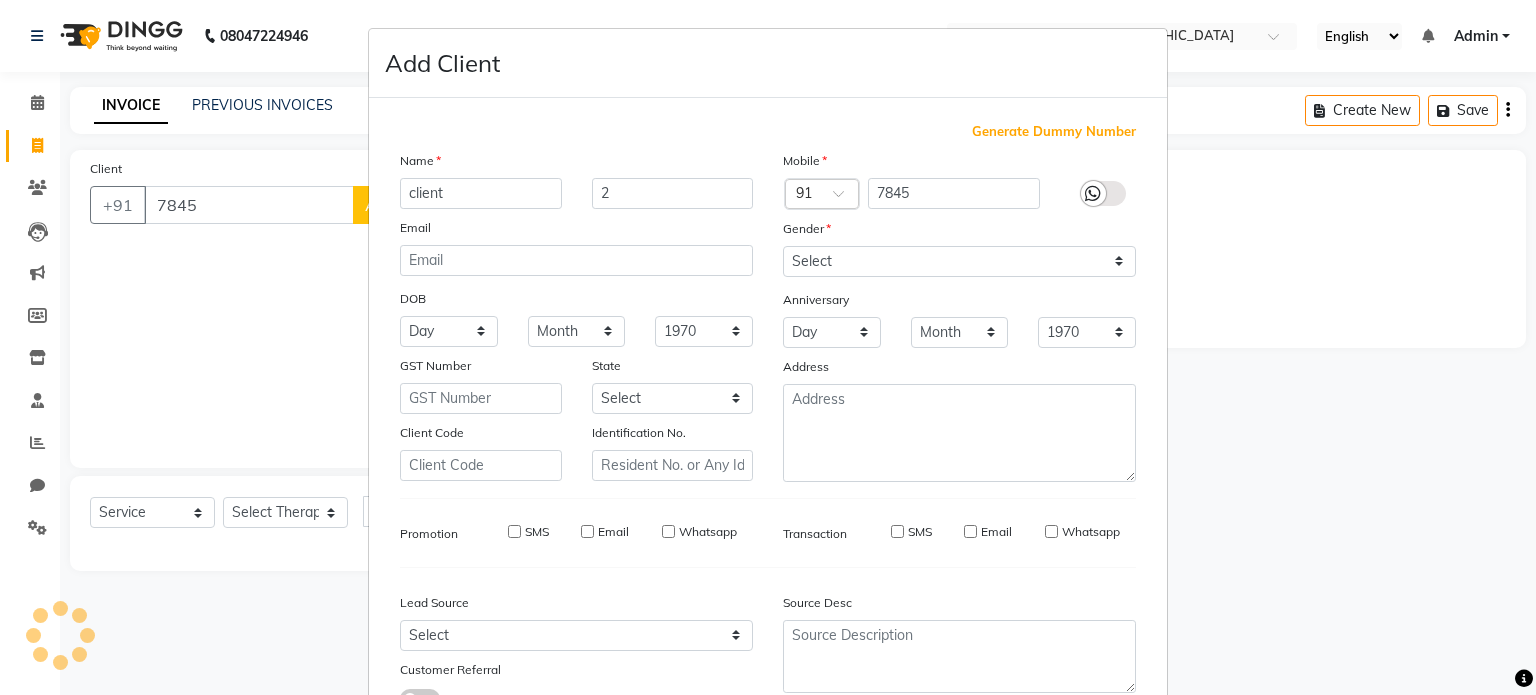 type on "1358000000282" 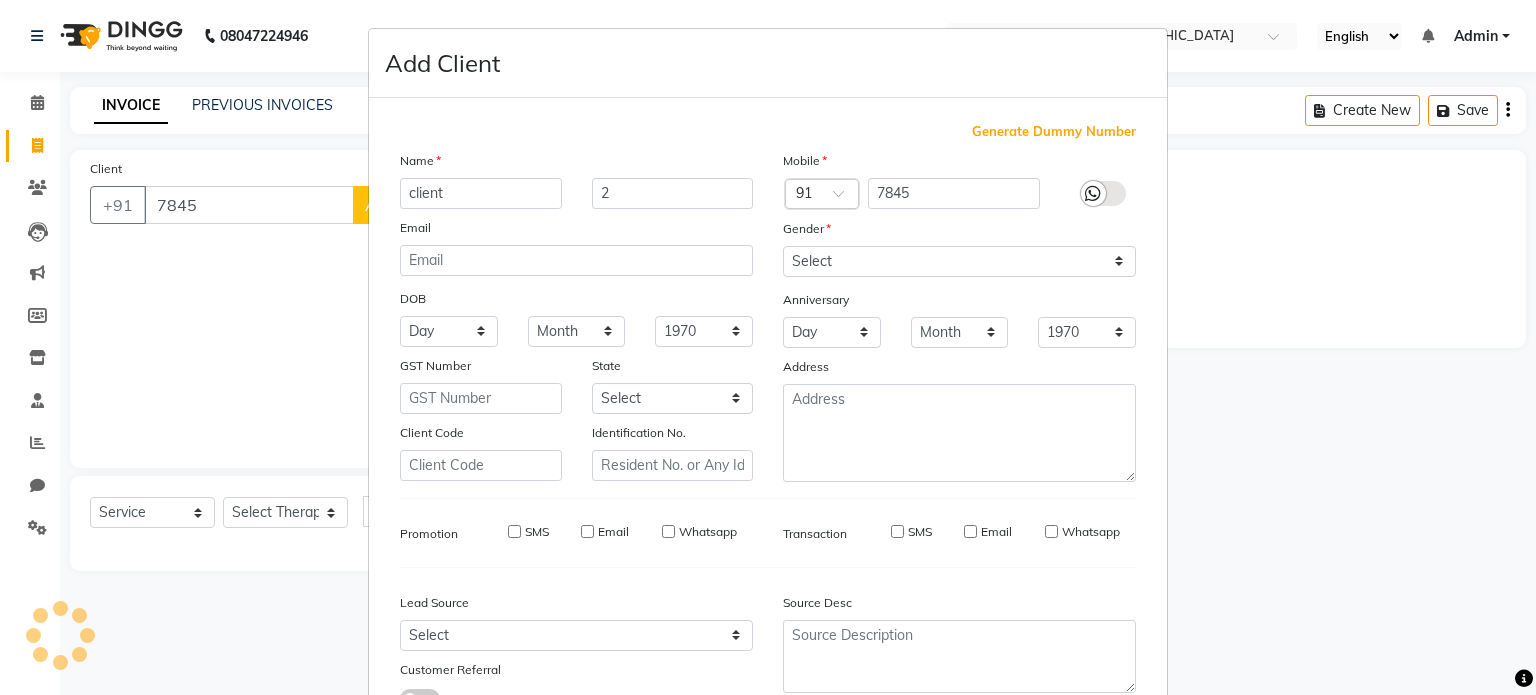 checkbox on "false" 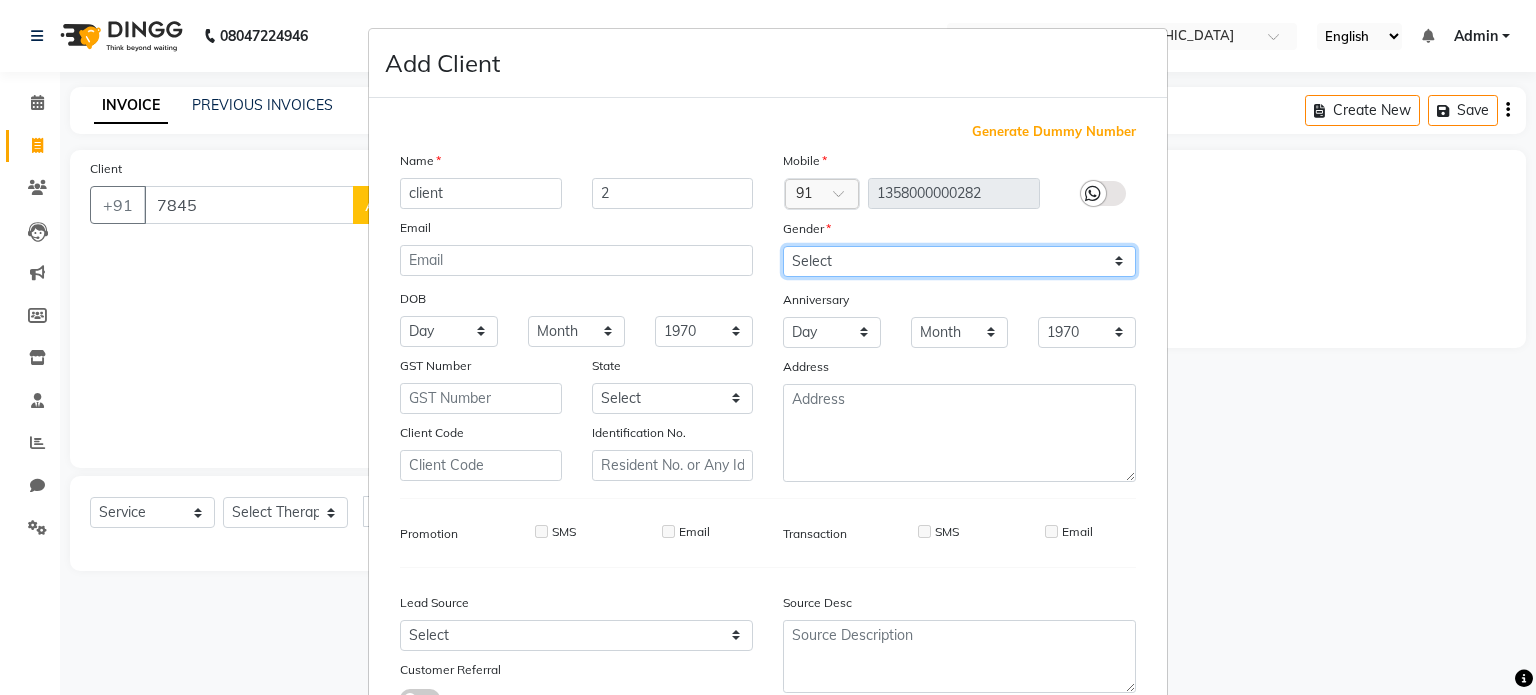 click on "Select [DEMOGRAPHIC_DATA] [DEMOGRAPHIC_DATA] Other Prefer Not To Say" at bounding box center [959, 261] 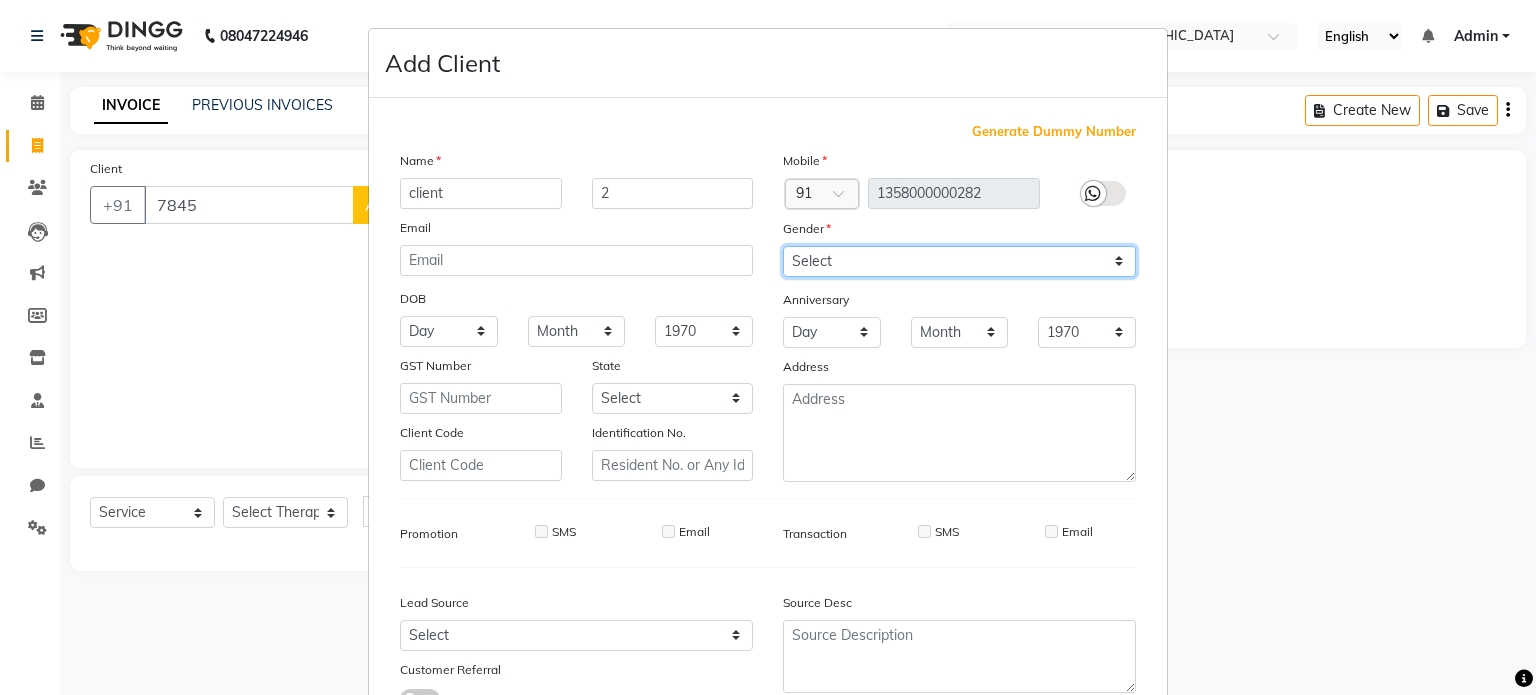 select on "[DEMOGRAPHIC_DATA]" 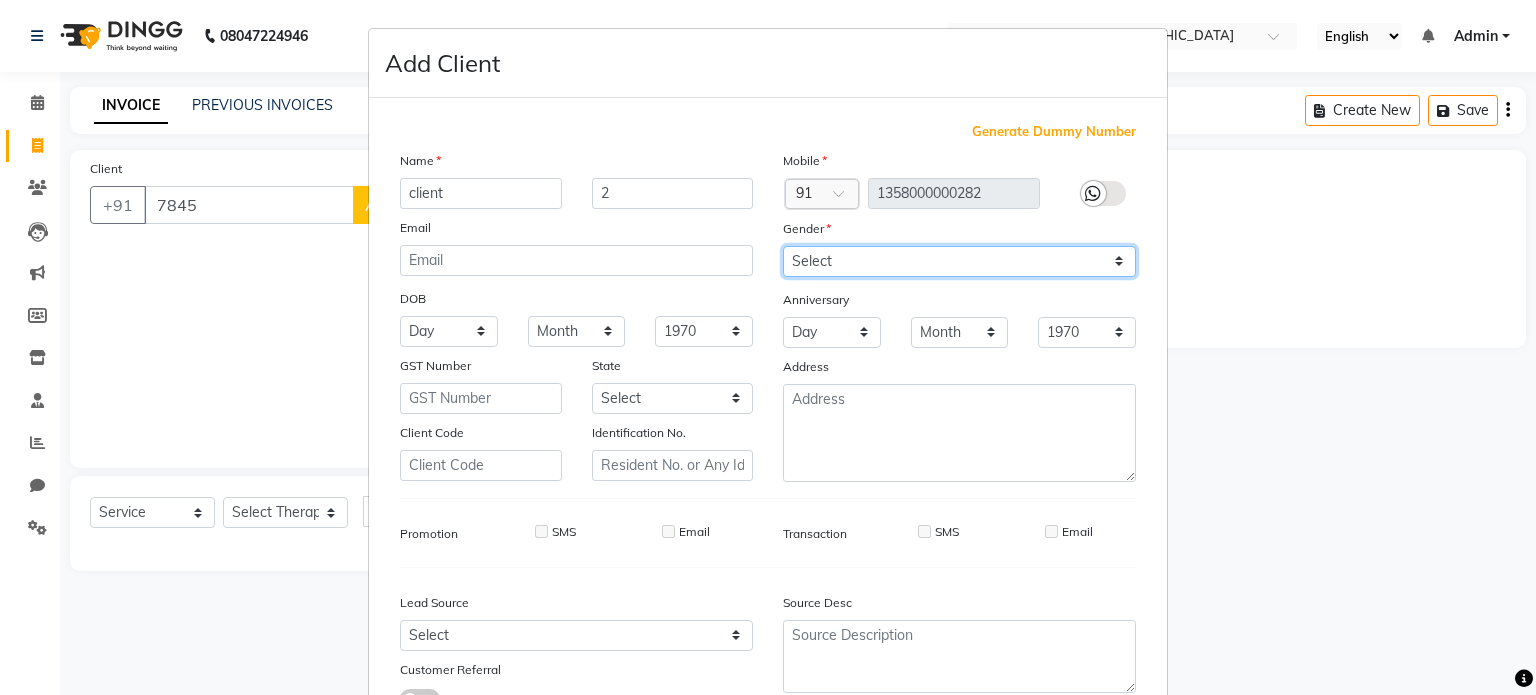 click on "Select [DEMOGRAPHIC_DATA] [DEMOGRAPHIC_DATA] Other Prefer Not To Say" at bounding box center (959, 261) 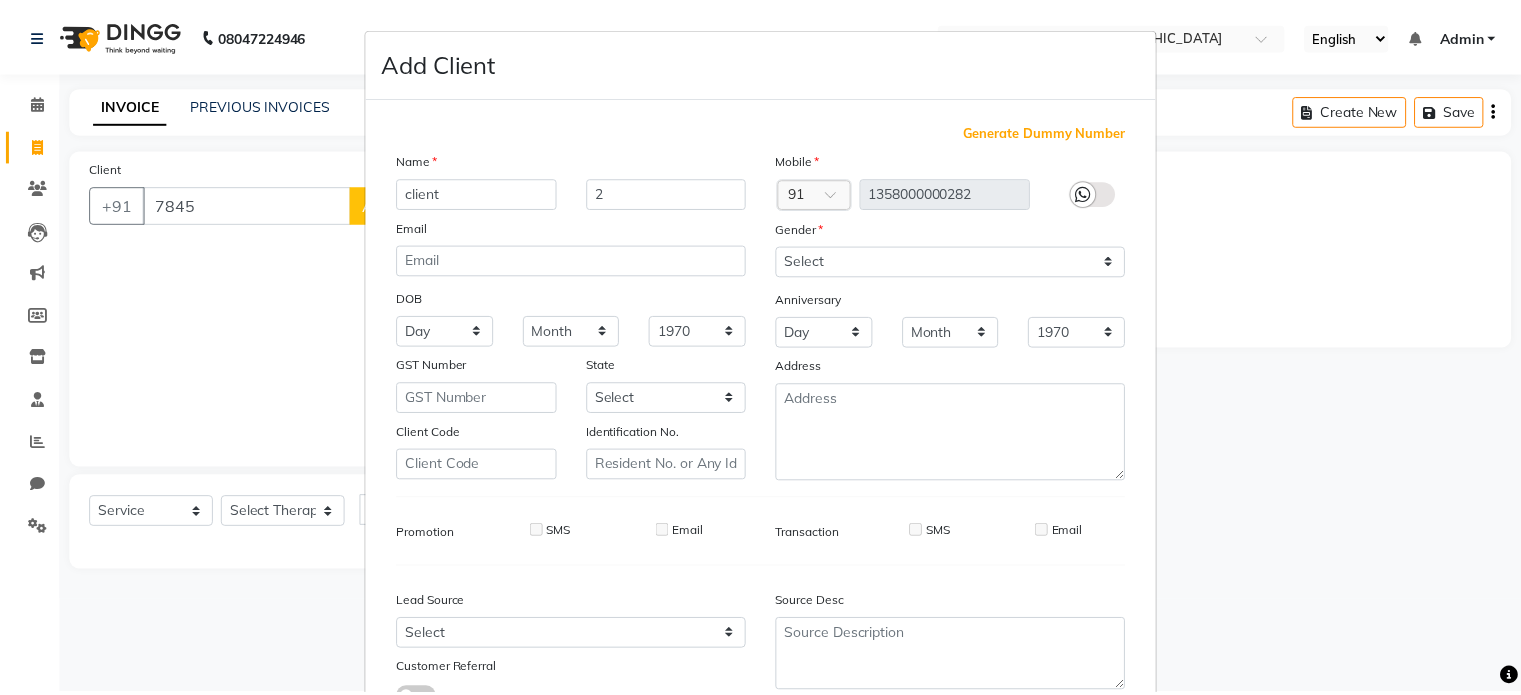 scroll, scrollTop: 161, scrollLeft: 0, axis: vertical 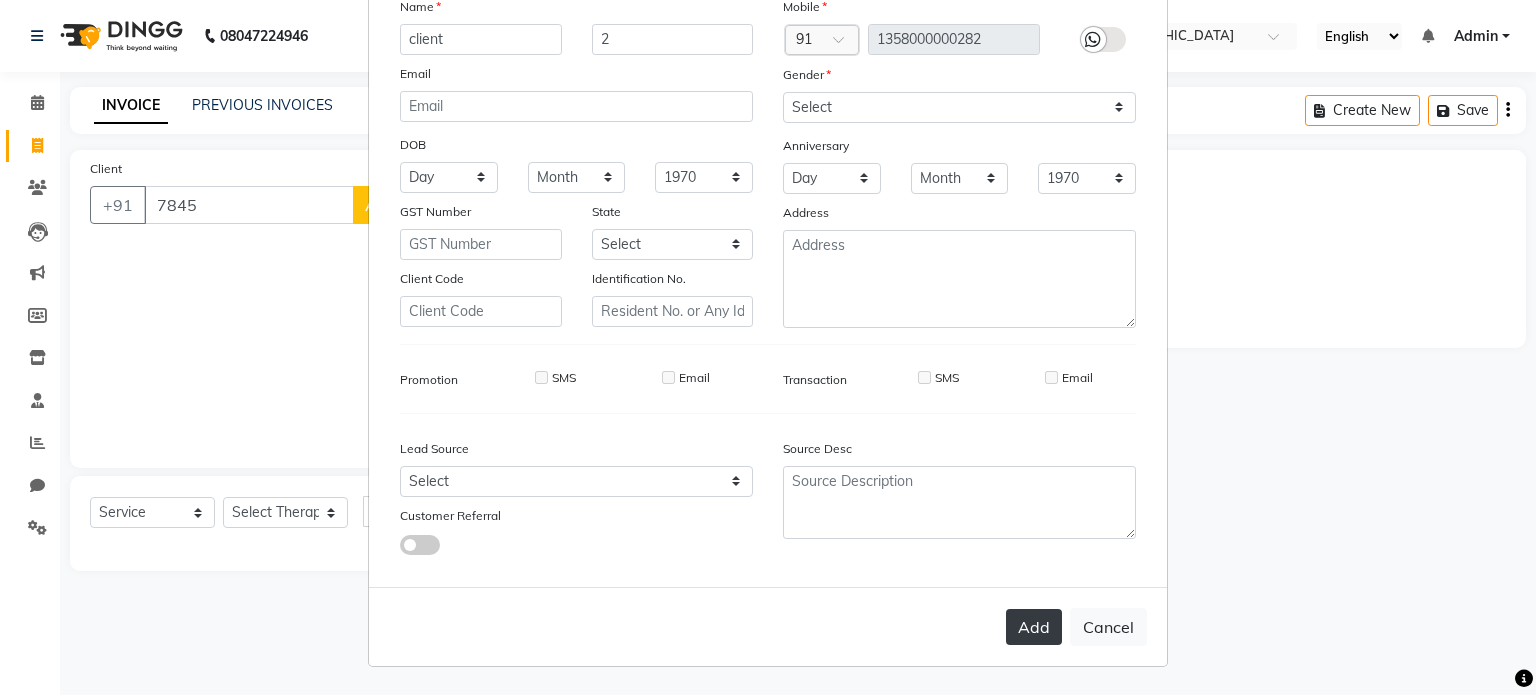 click on "Add" at bounding box center [1034, 627] 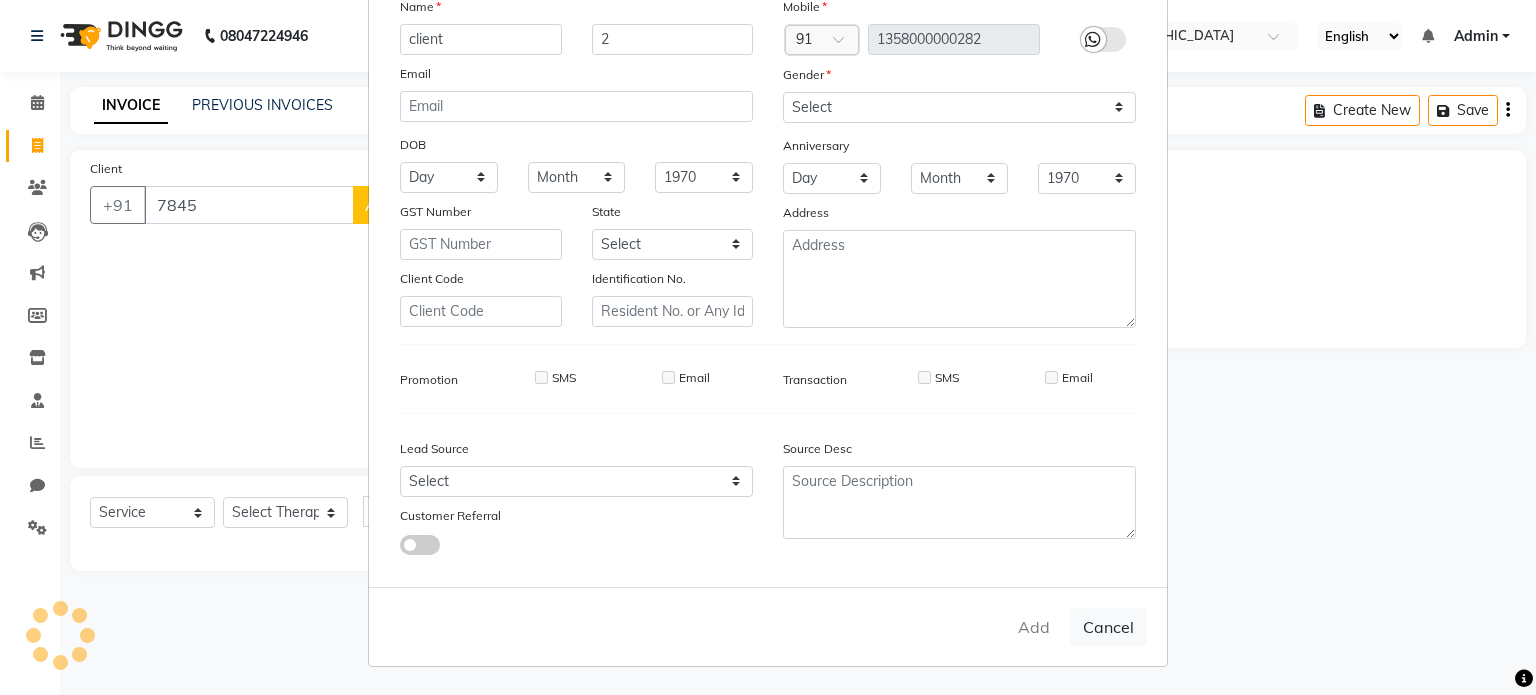 type on "1358000000282" 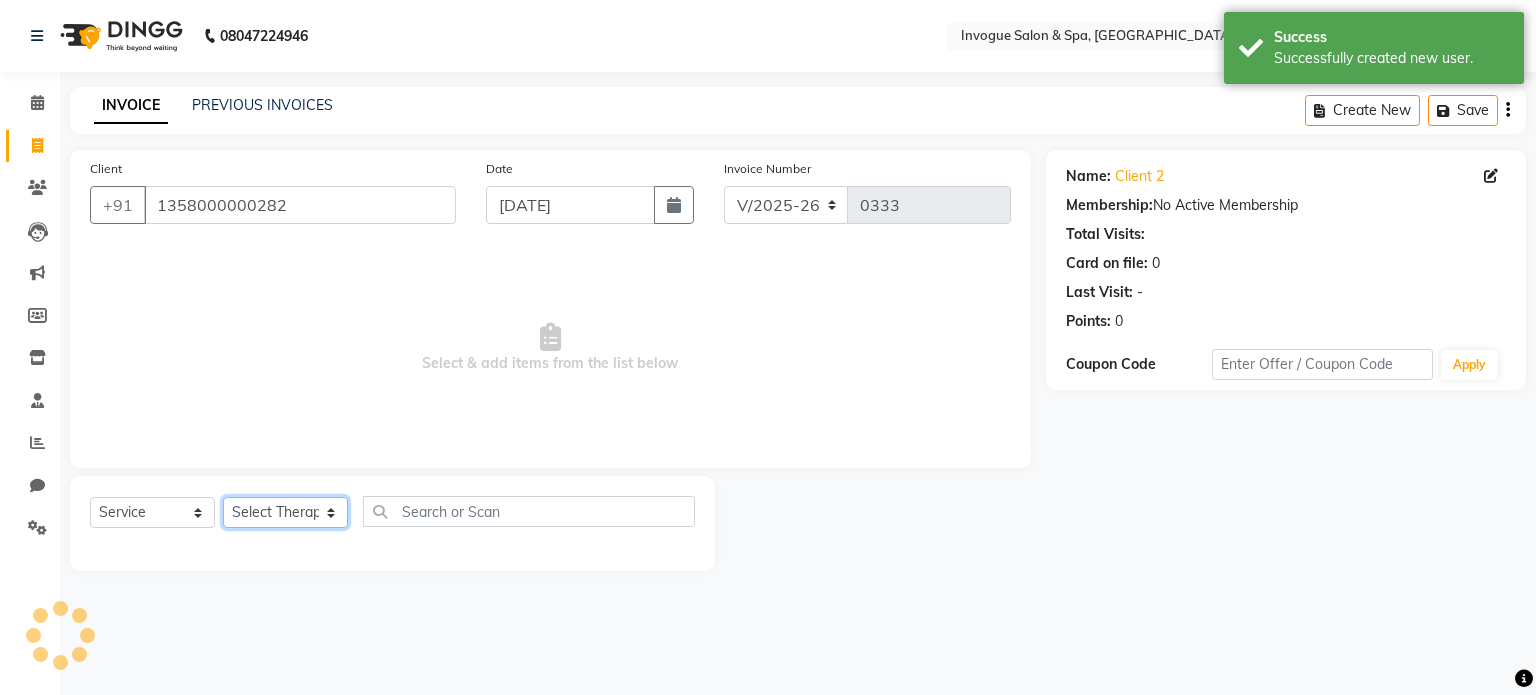 click on "Select Therapist [PERSON_NAME] Beauty [PERSON_NAME] [PERSON_NAME] ( Spa Therapist ) [PERSON_NAME]" 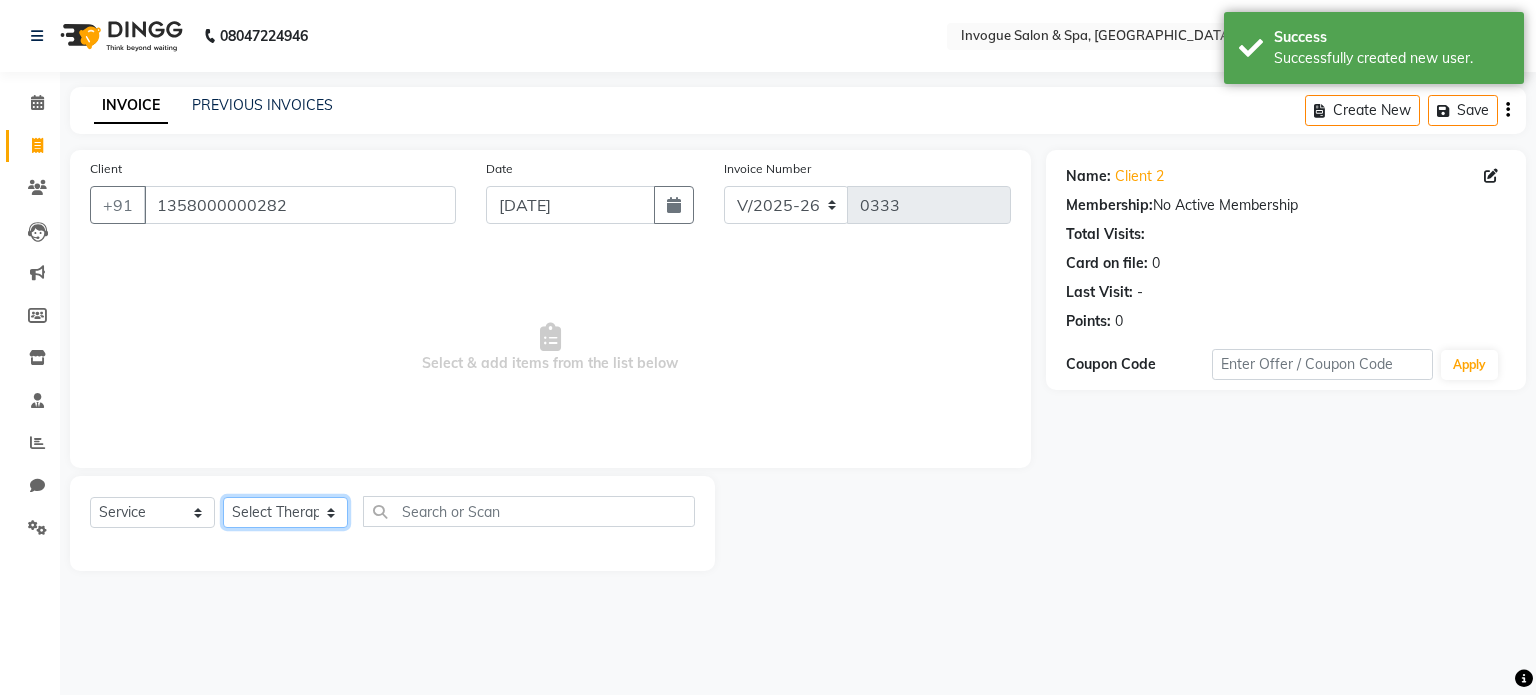 select on "75001" 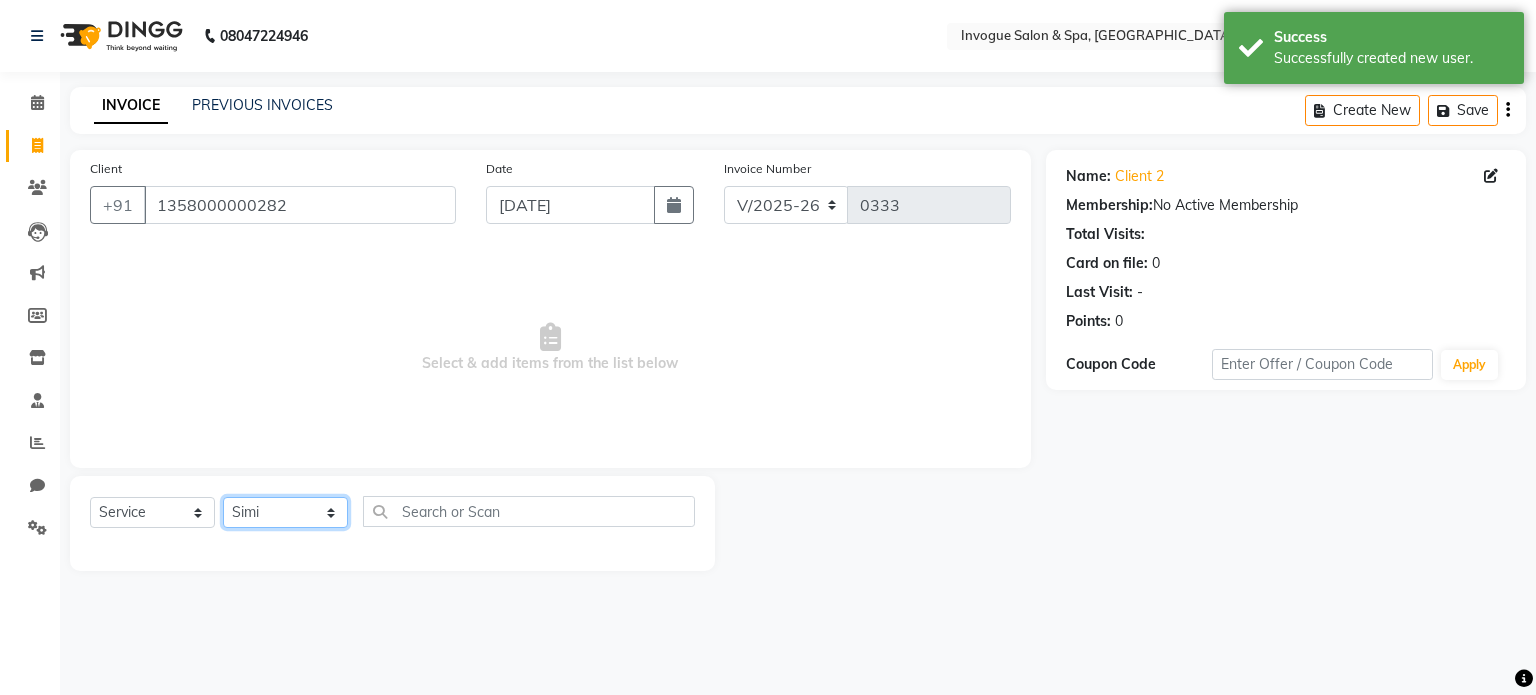 click on "Select Therapist [PERSON_NAME] Beauty [PERSON_NAME] [PERSON_NAME] ( Spa Therapist ) [PERSON_NAME]" 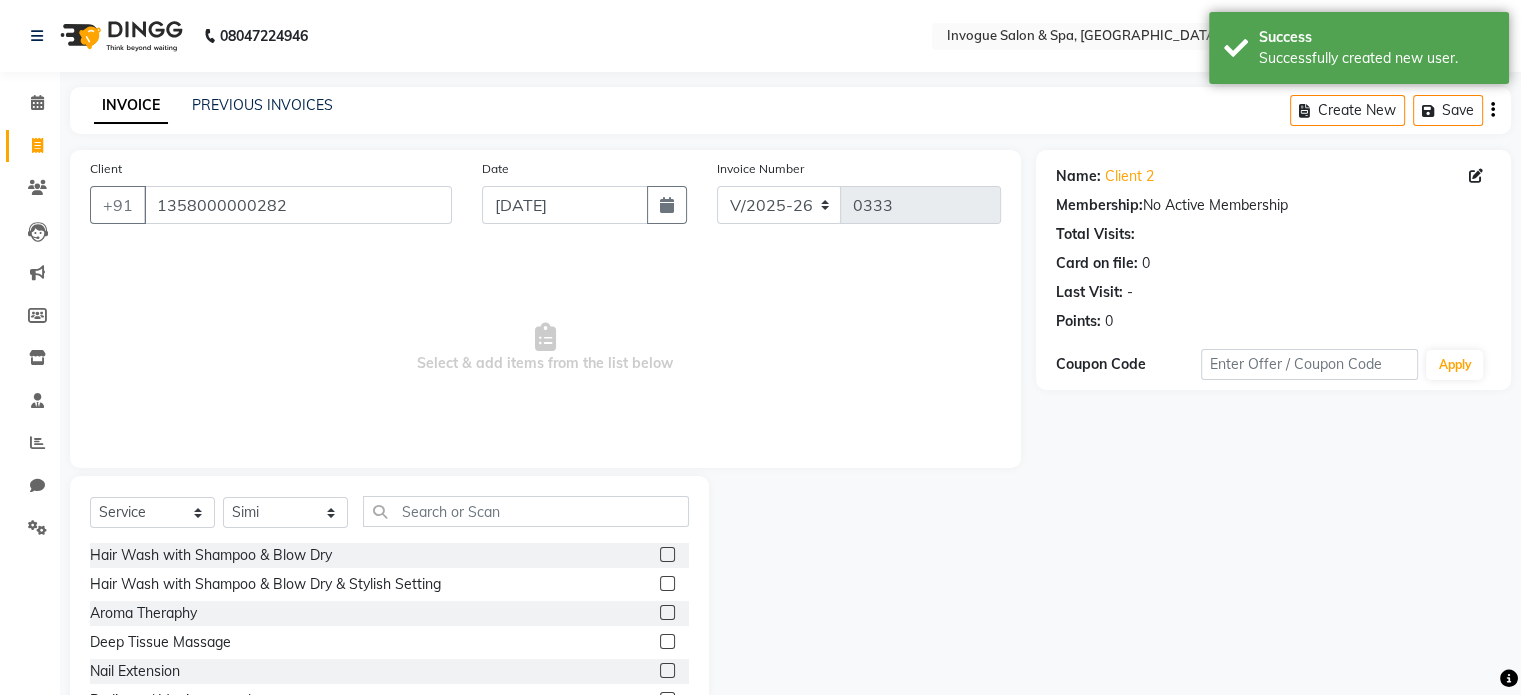 click 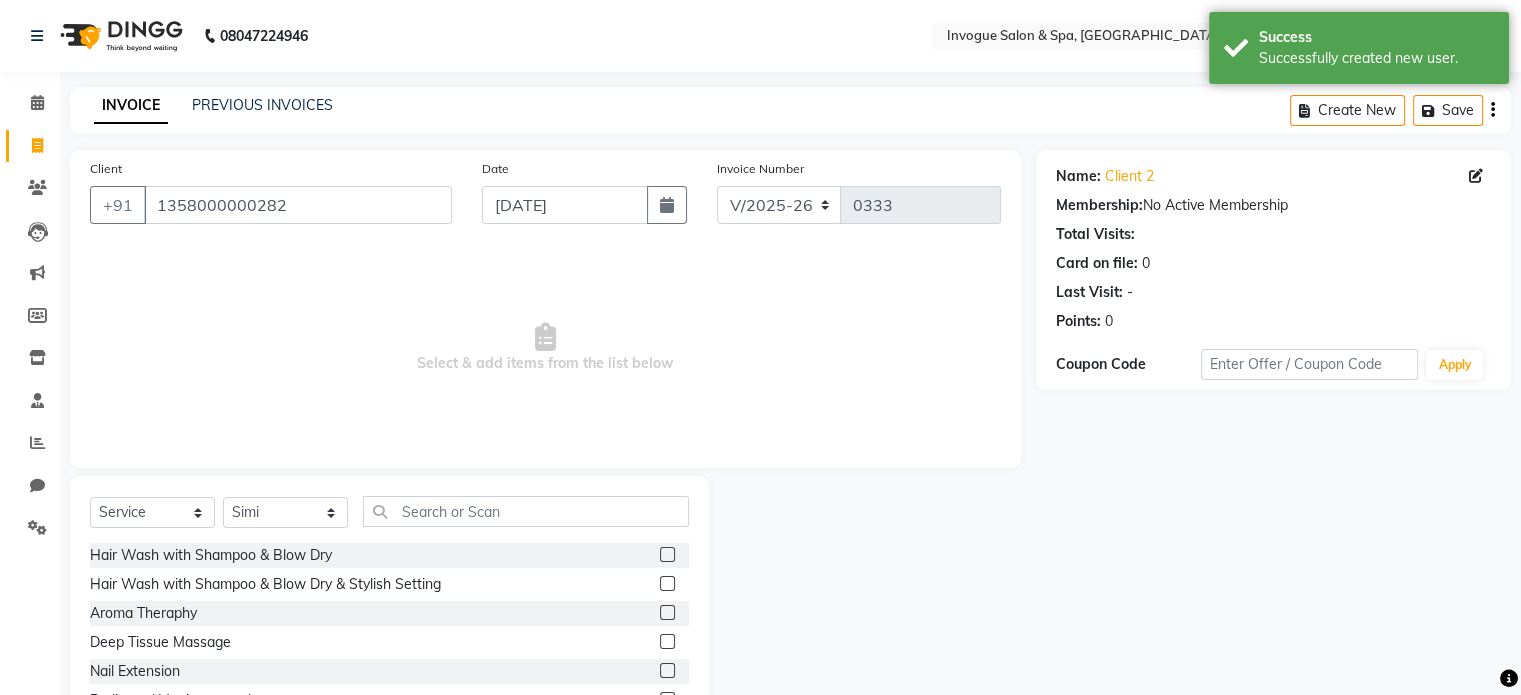 click at bounding box center [666, 613] 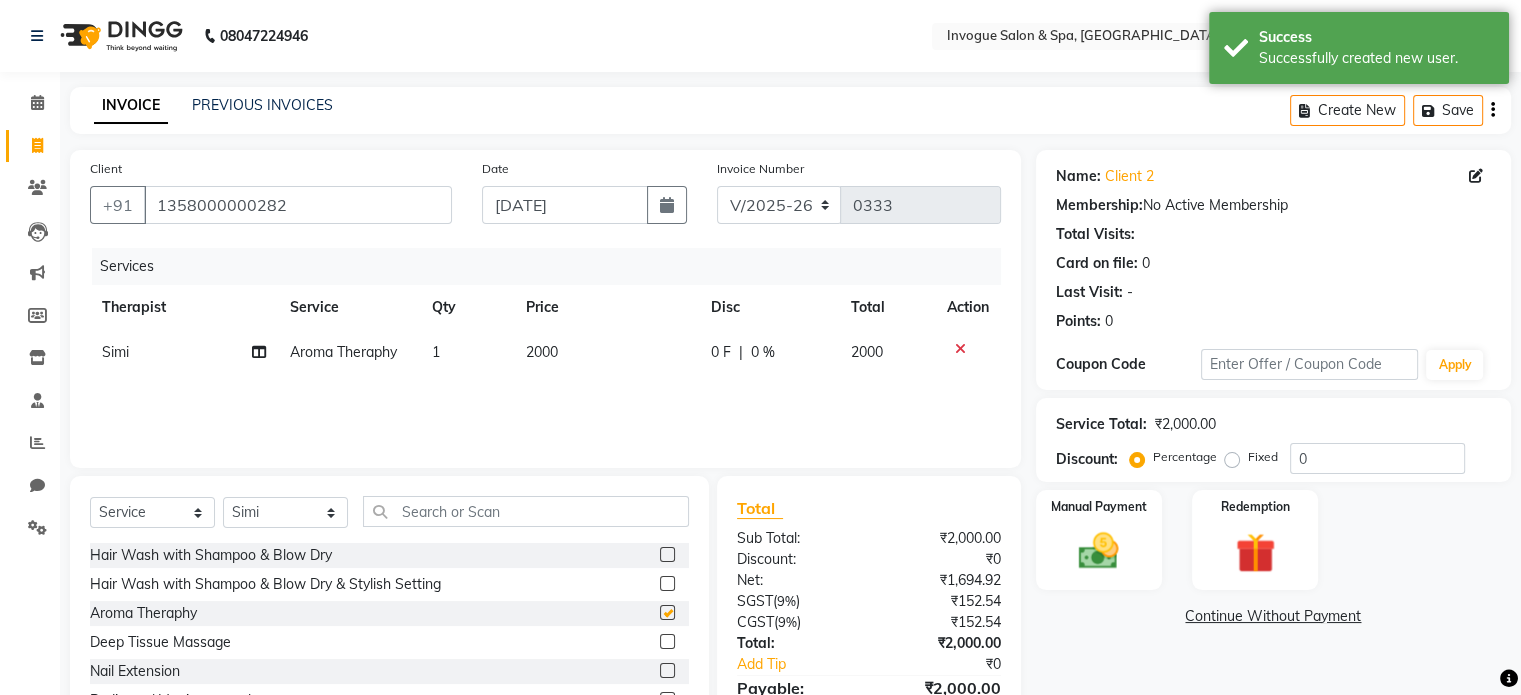 checkbox on "false" 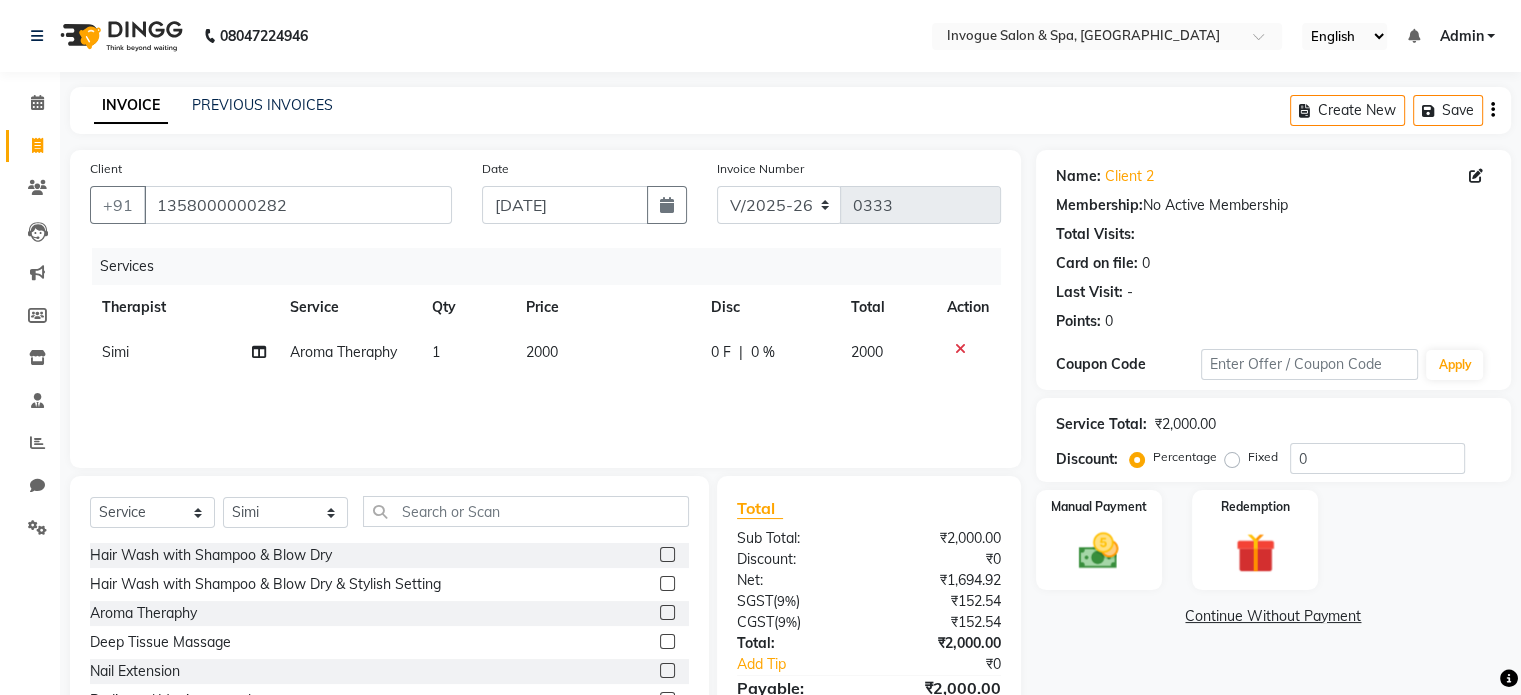 click on "Fixed" 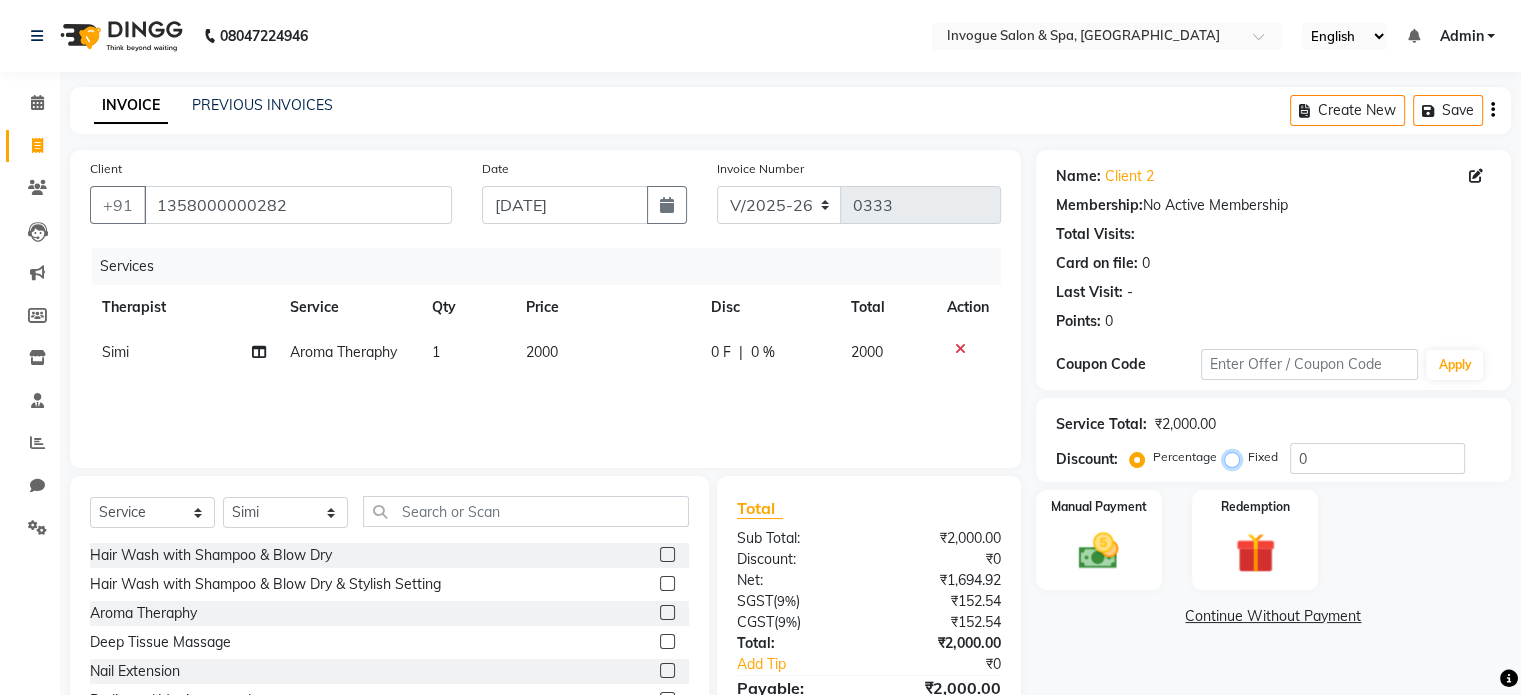 click on "Fixed" at bounding box center (1236, 457) 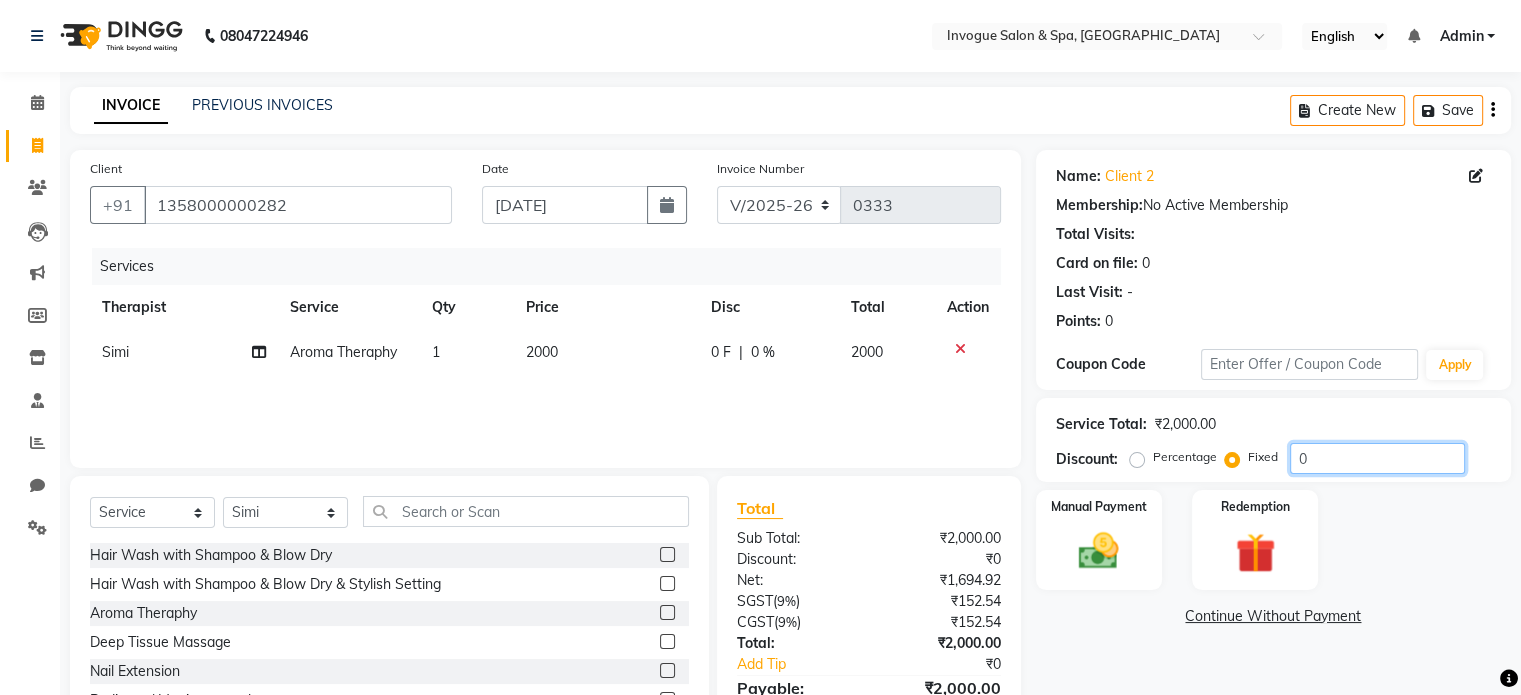 click on "0" 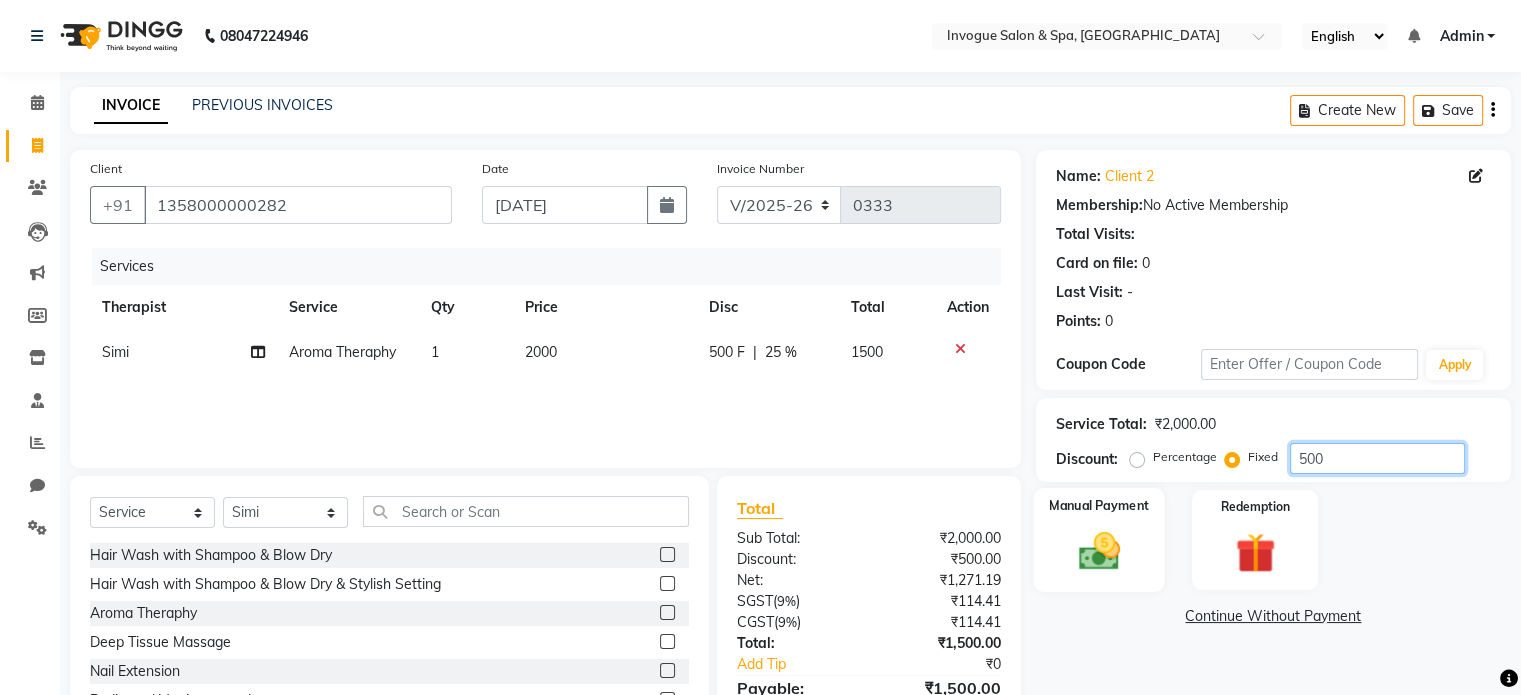 type on "500" 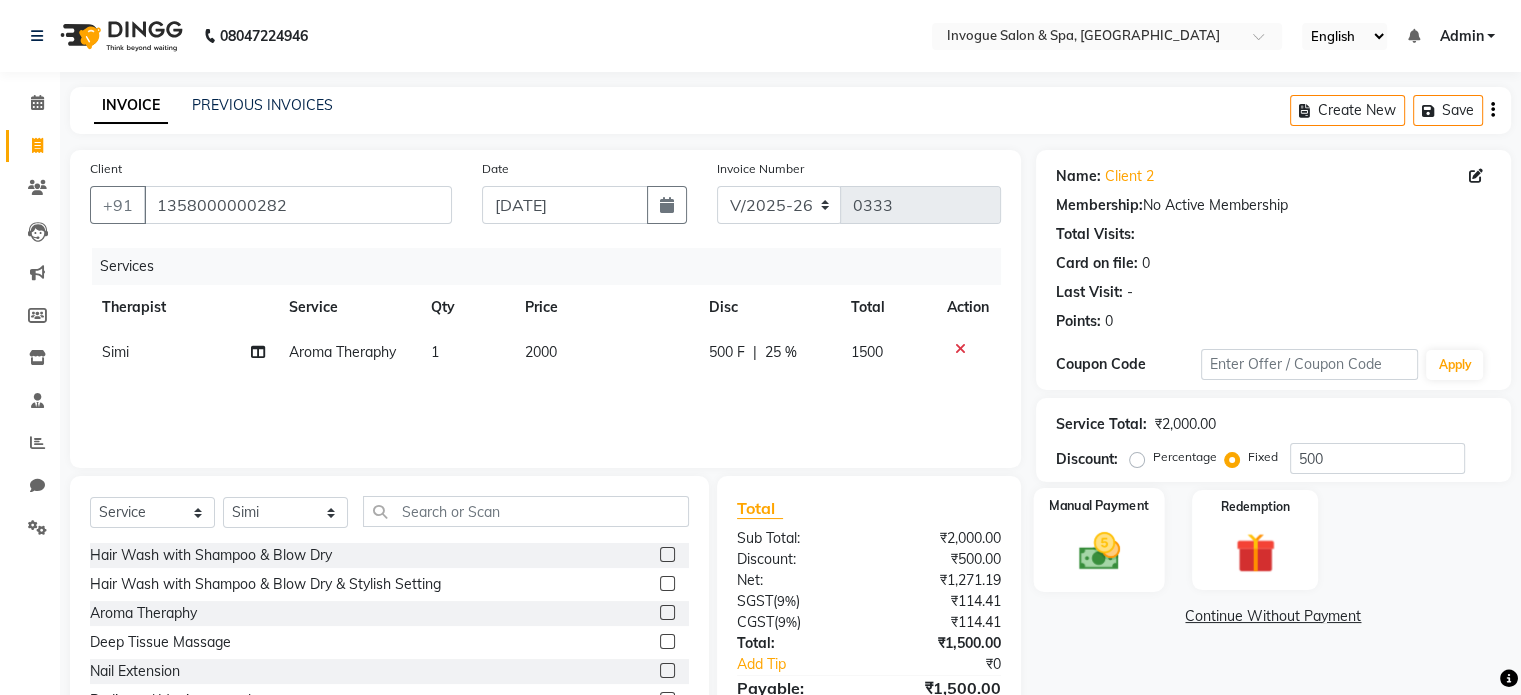 click 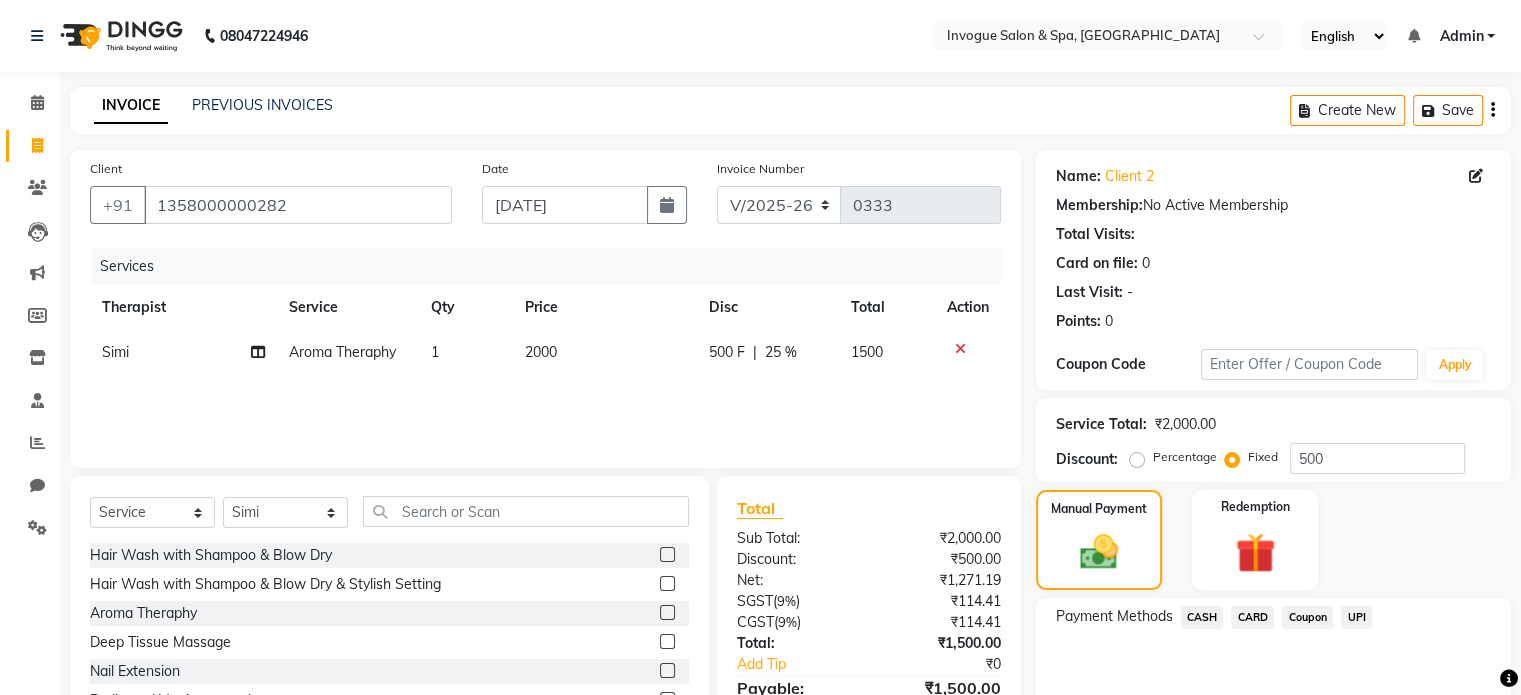 scroll, scrollTop: 106, scrollLeft: 0, axis: vertical 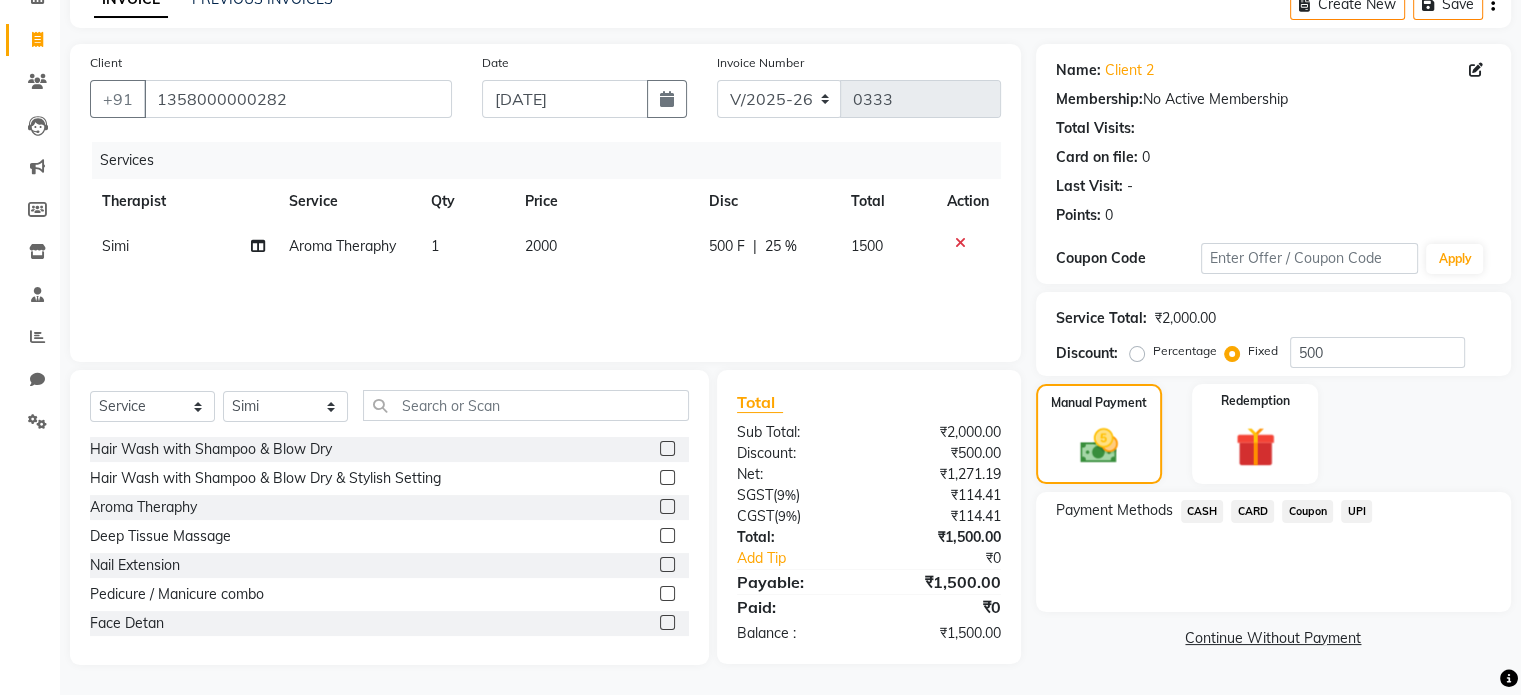click on "UPI" 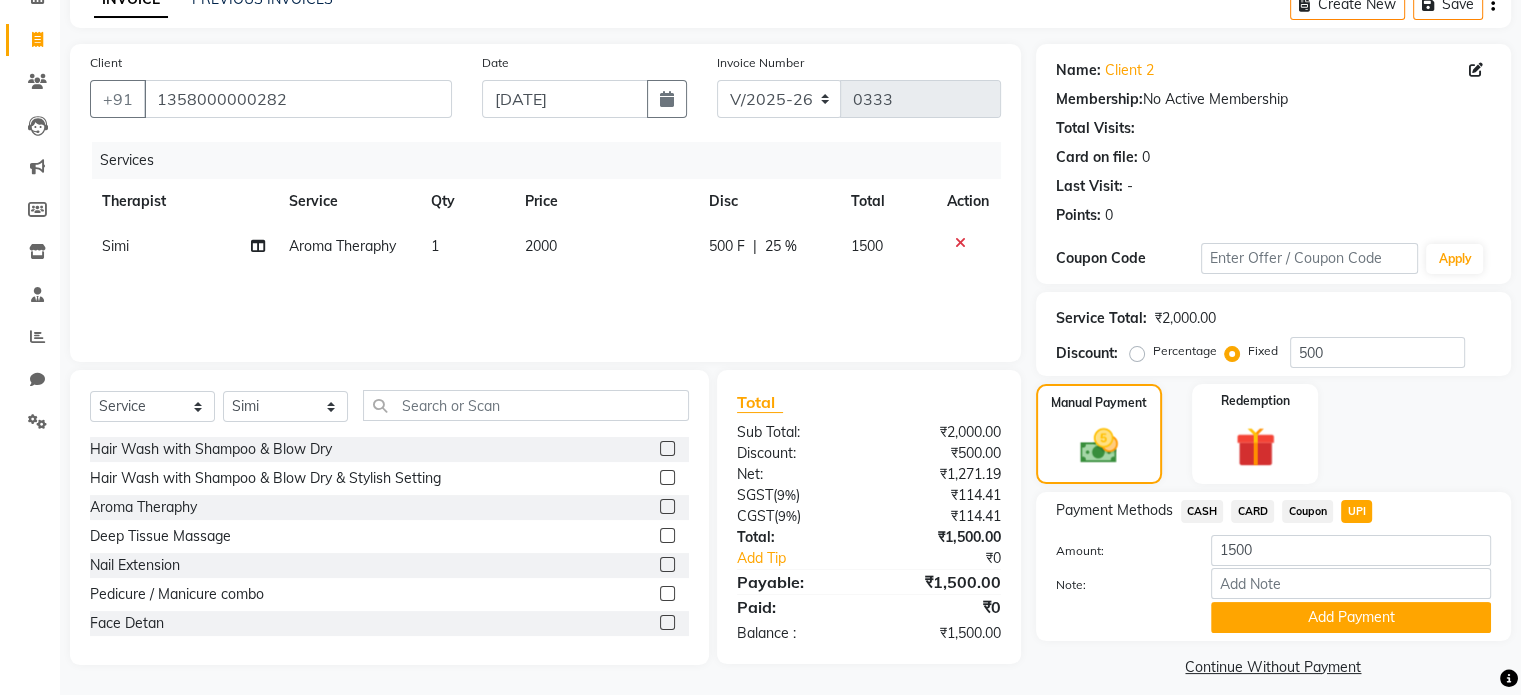 scroll, scrollTop: 124, scrollLeft: 0, axis: vertical 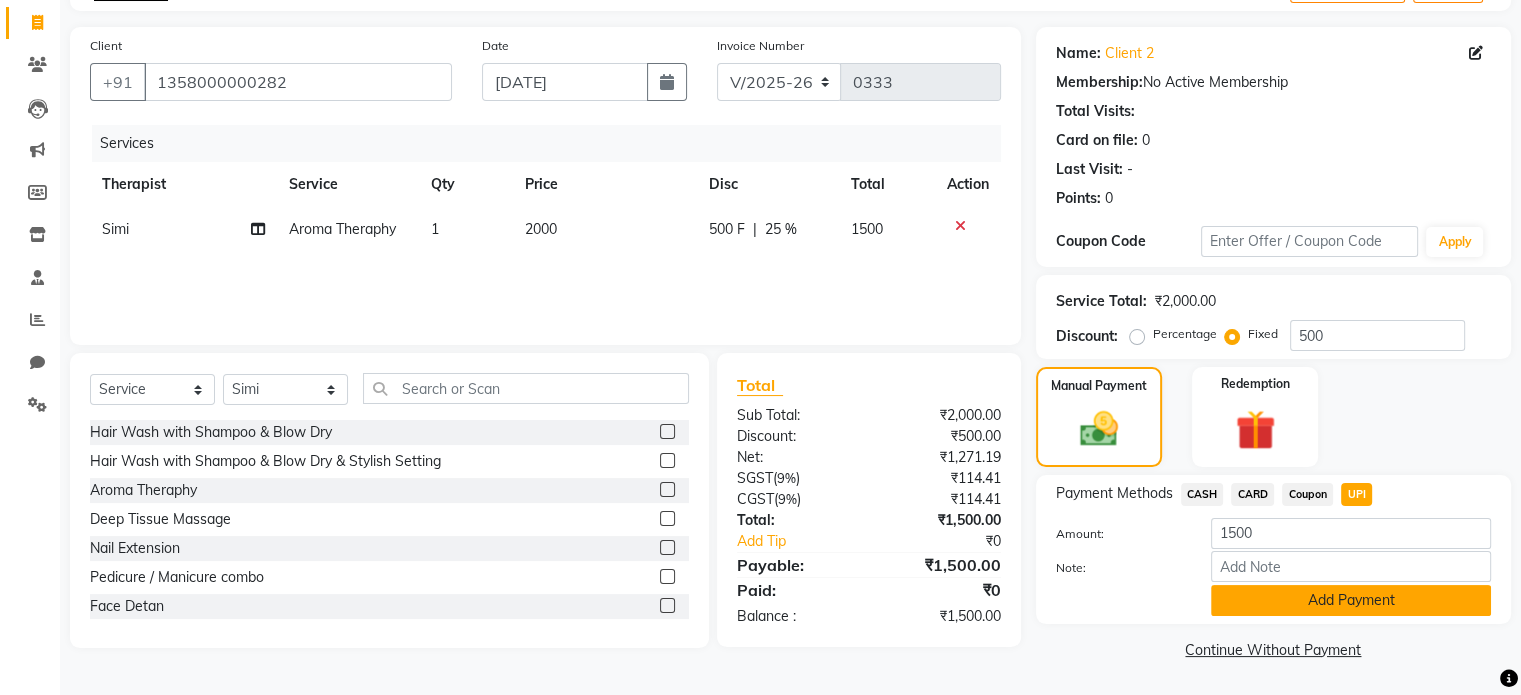 click on "Add Payment" 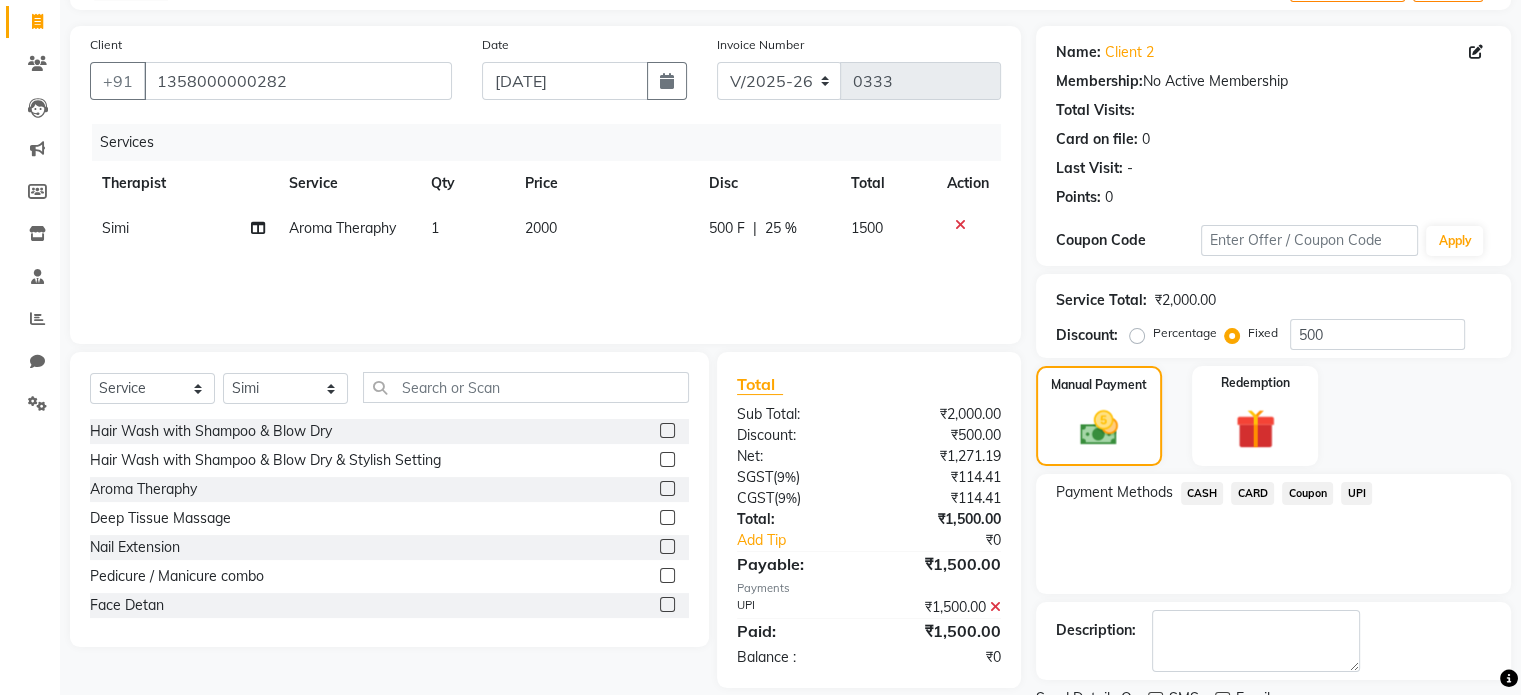 scroll, scrollTop: 205, scrollLeft: 0, axis: vertical 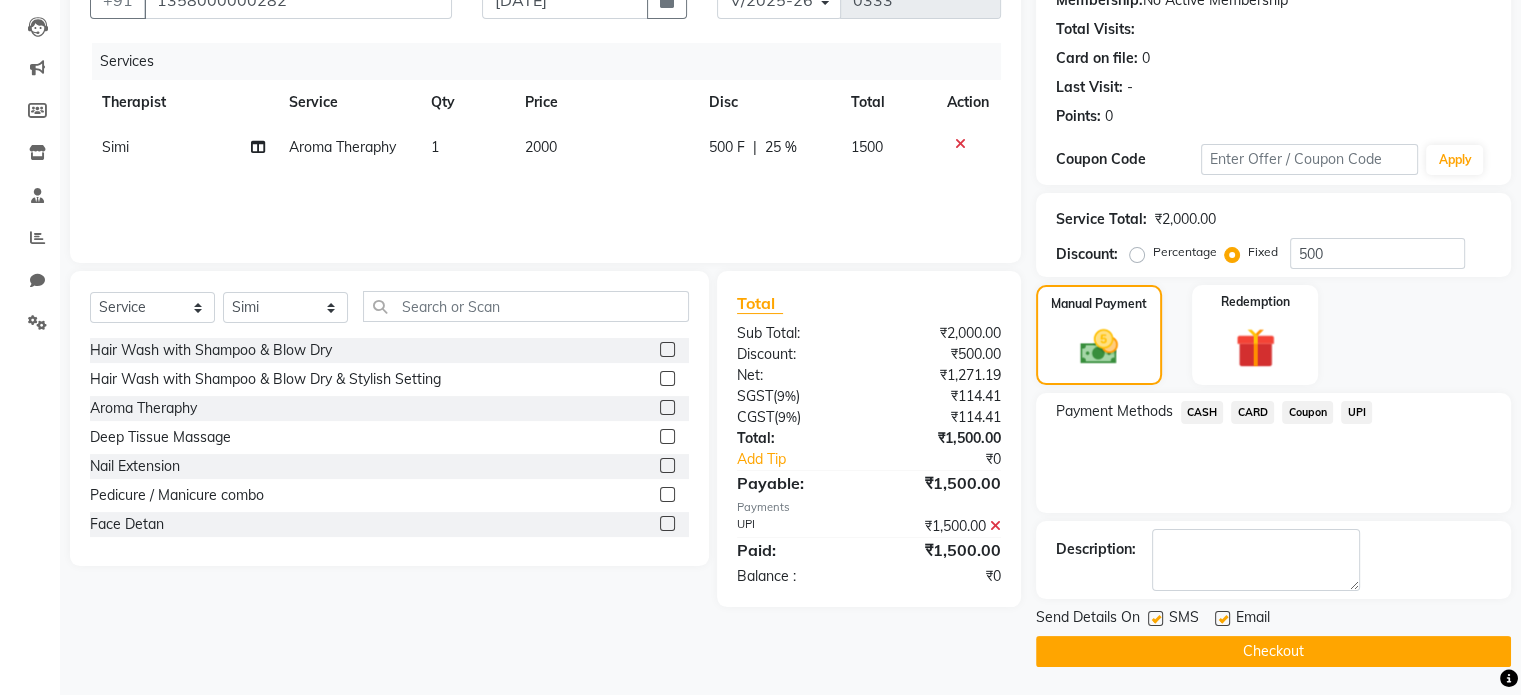 click on "Checkout" 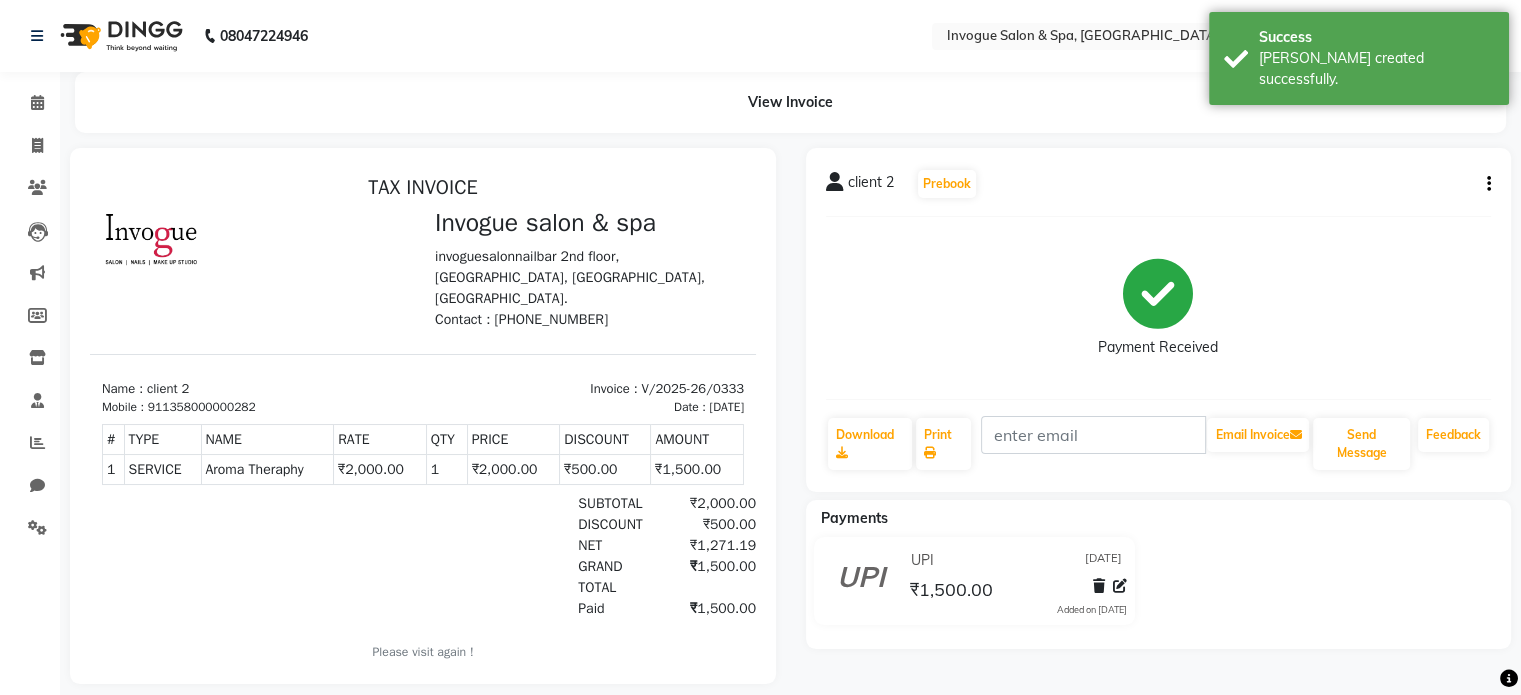 scroll, scrollTop: 32, scrollLeft: 0, axis: vertical 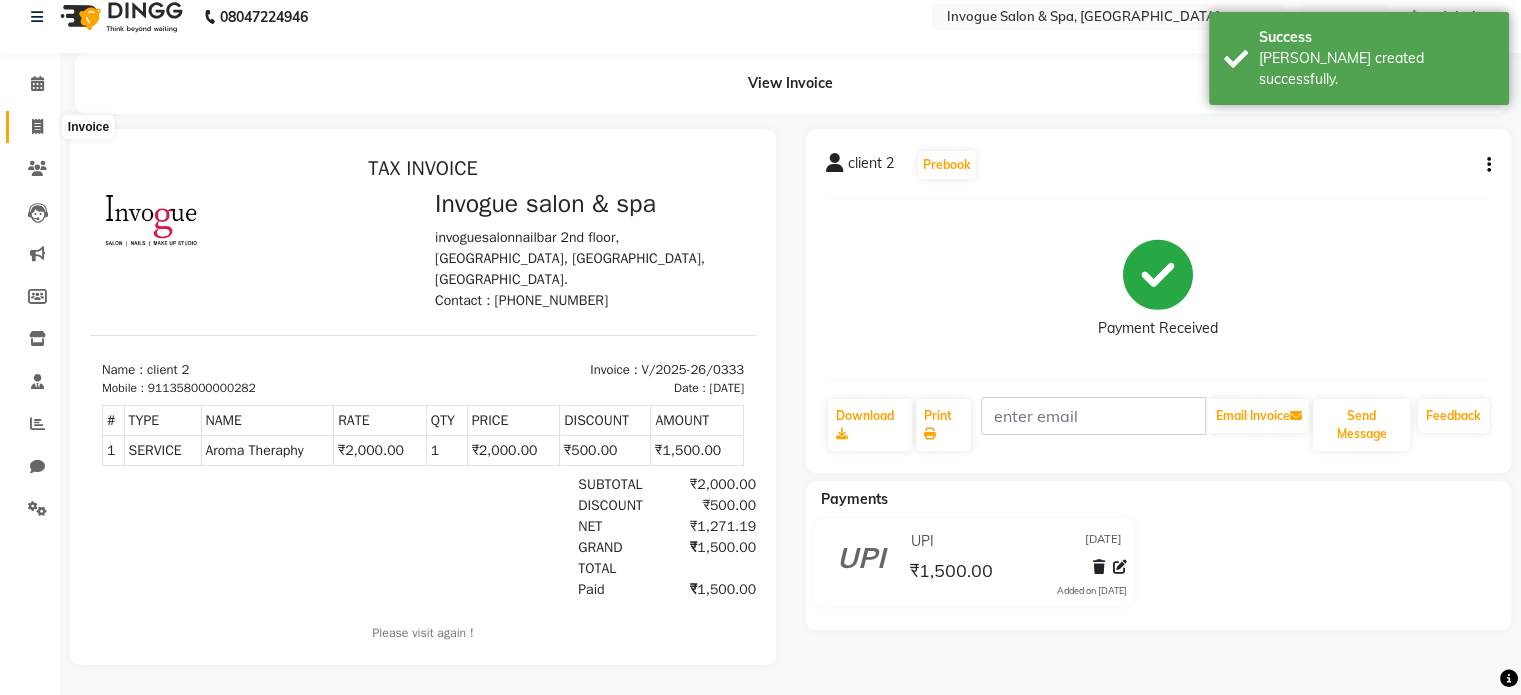 click 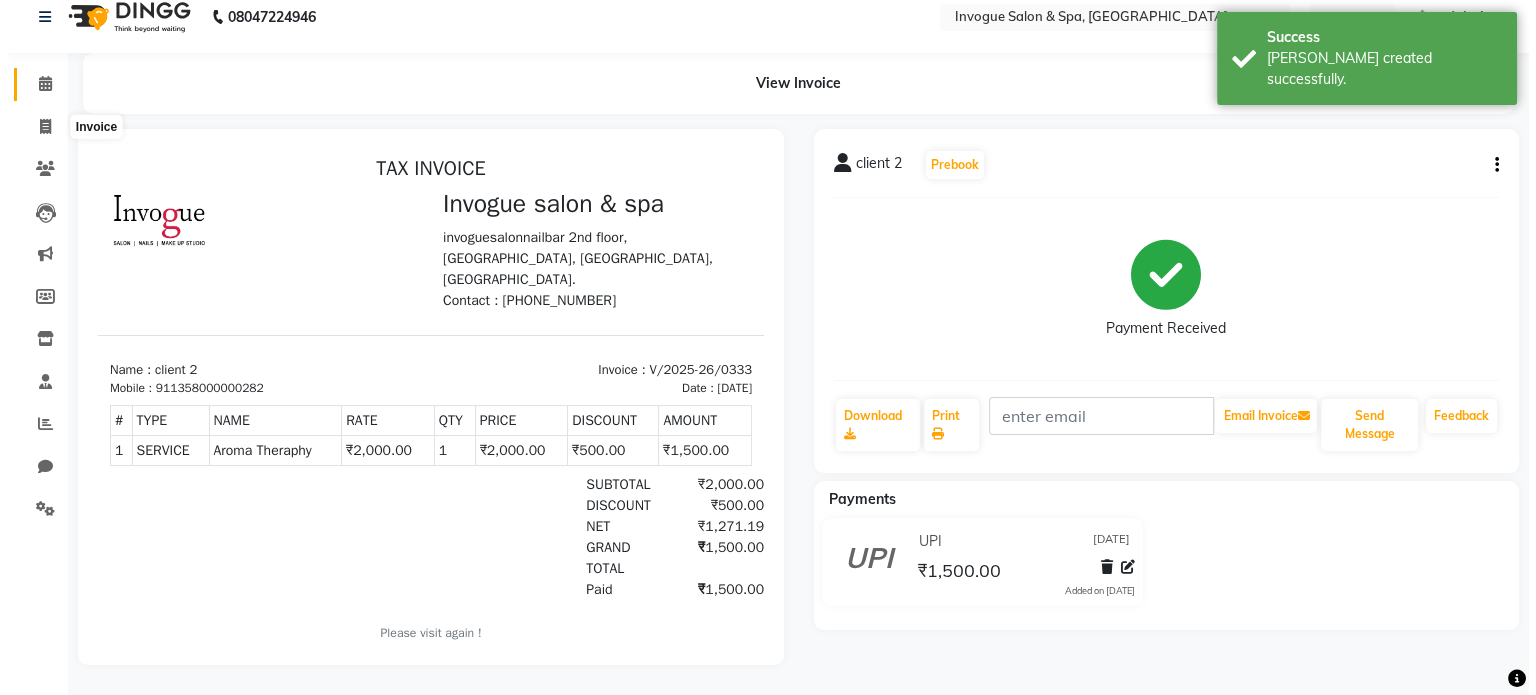 scroll, scrollTop: 0, scrollLeft: 0, axis: both 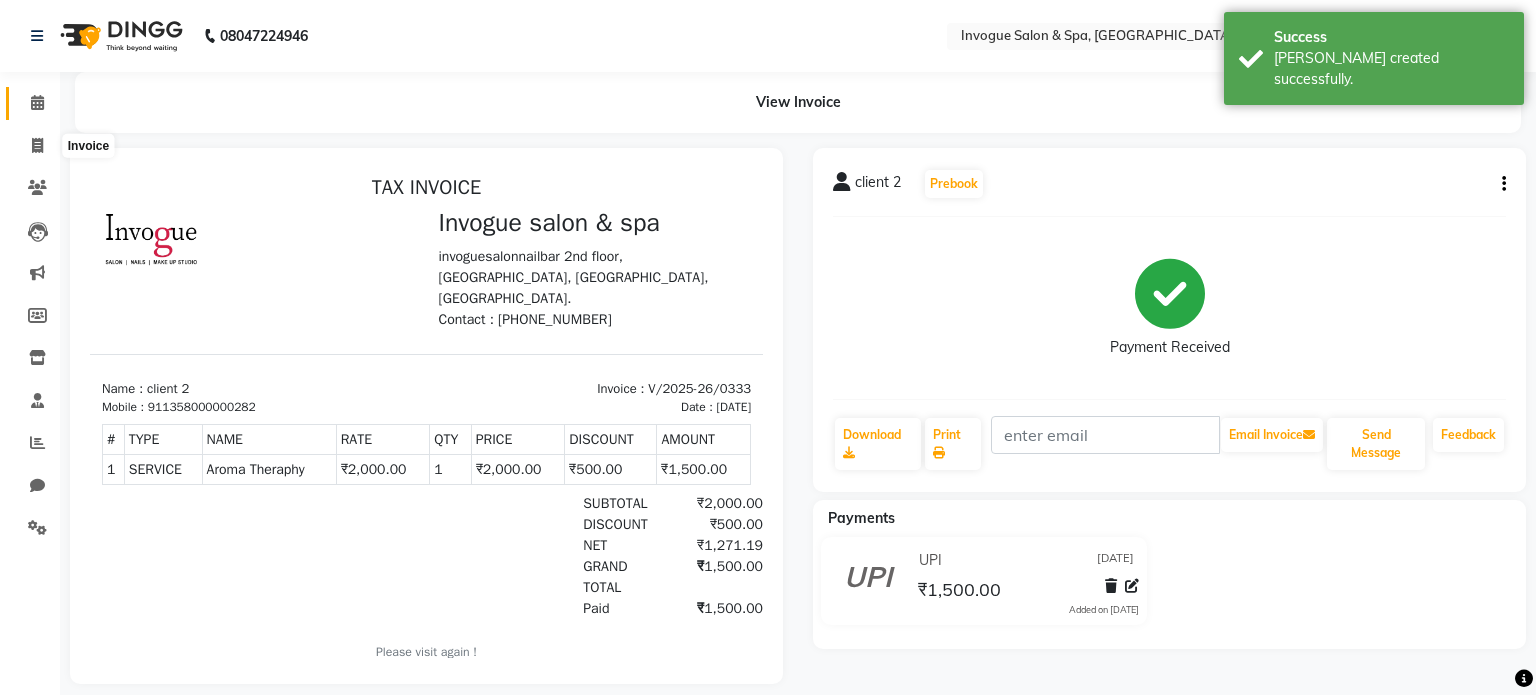 select on "service" 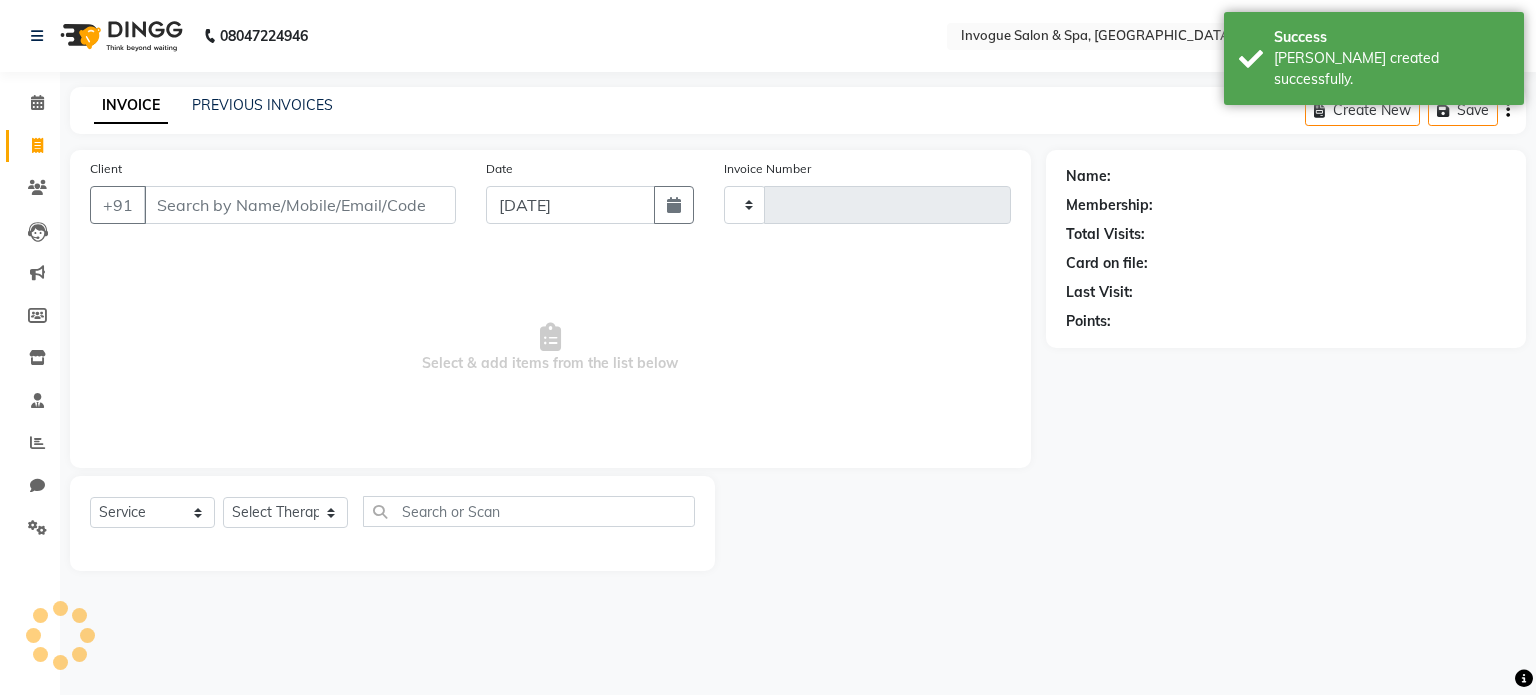 type on "0334" 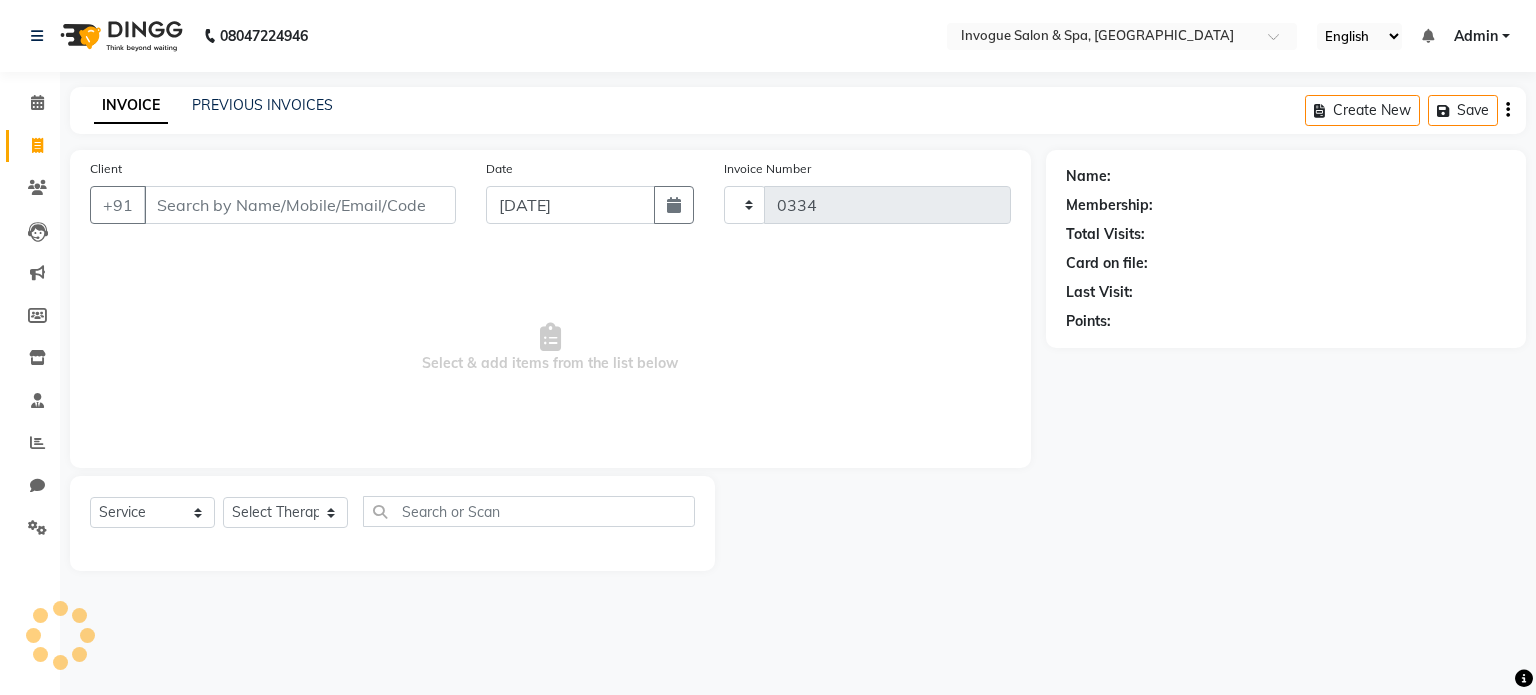 select on "8086" 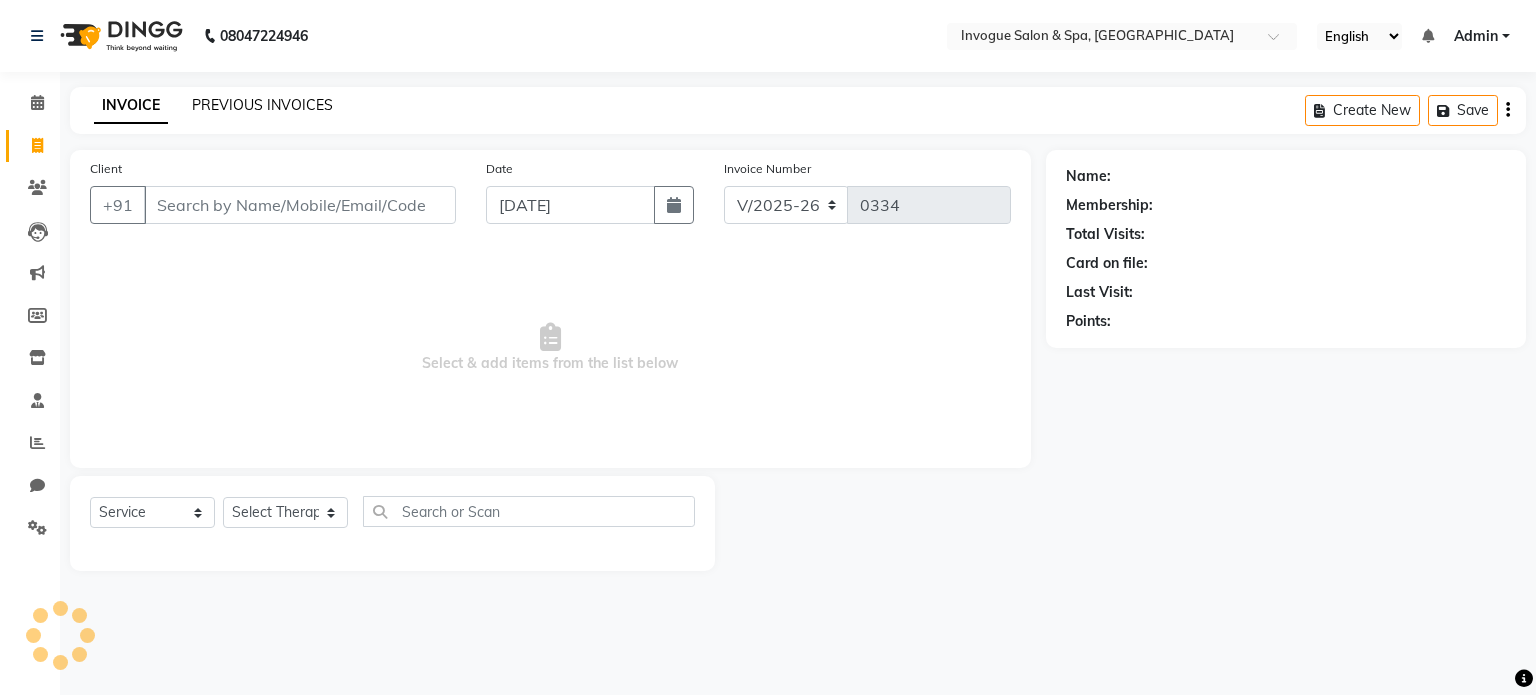 click on "PREVIOUS INVOICES" 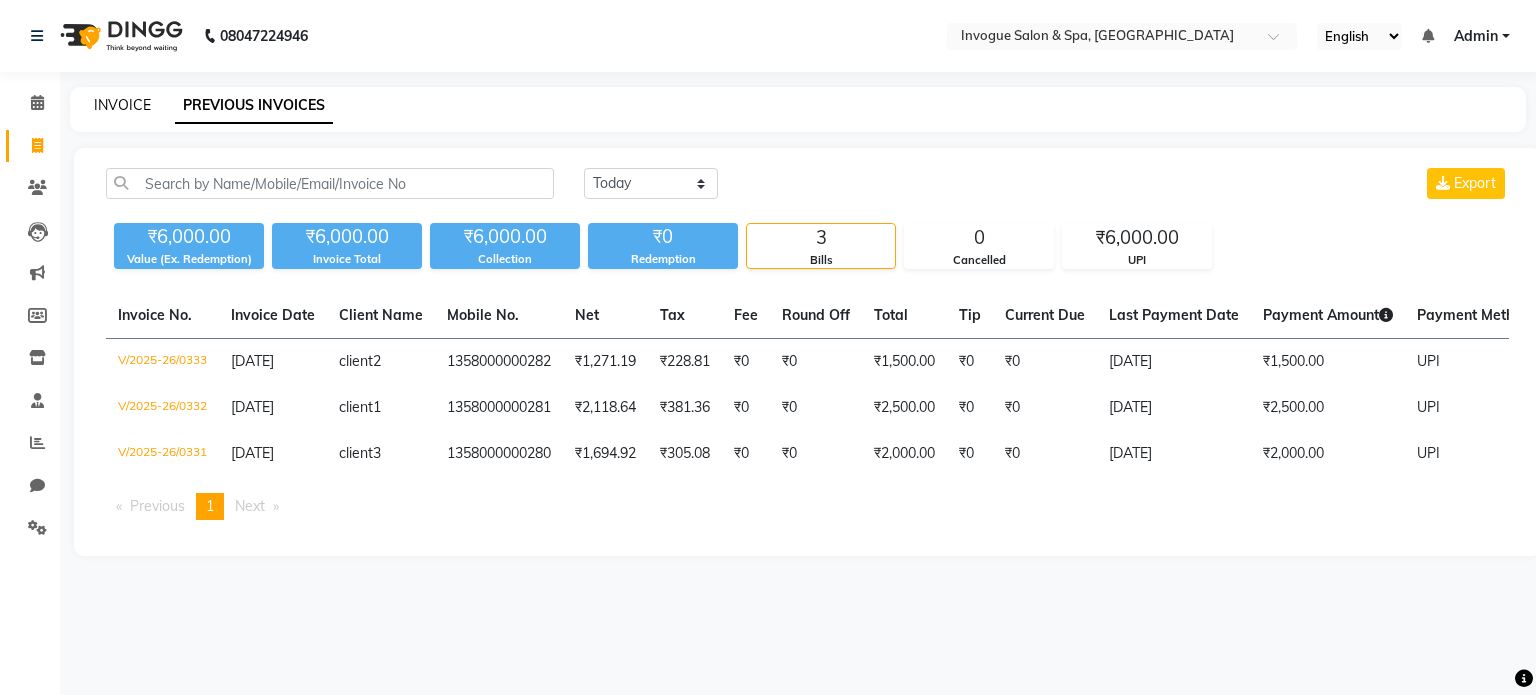 click on "INVOICE" 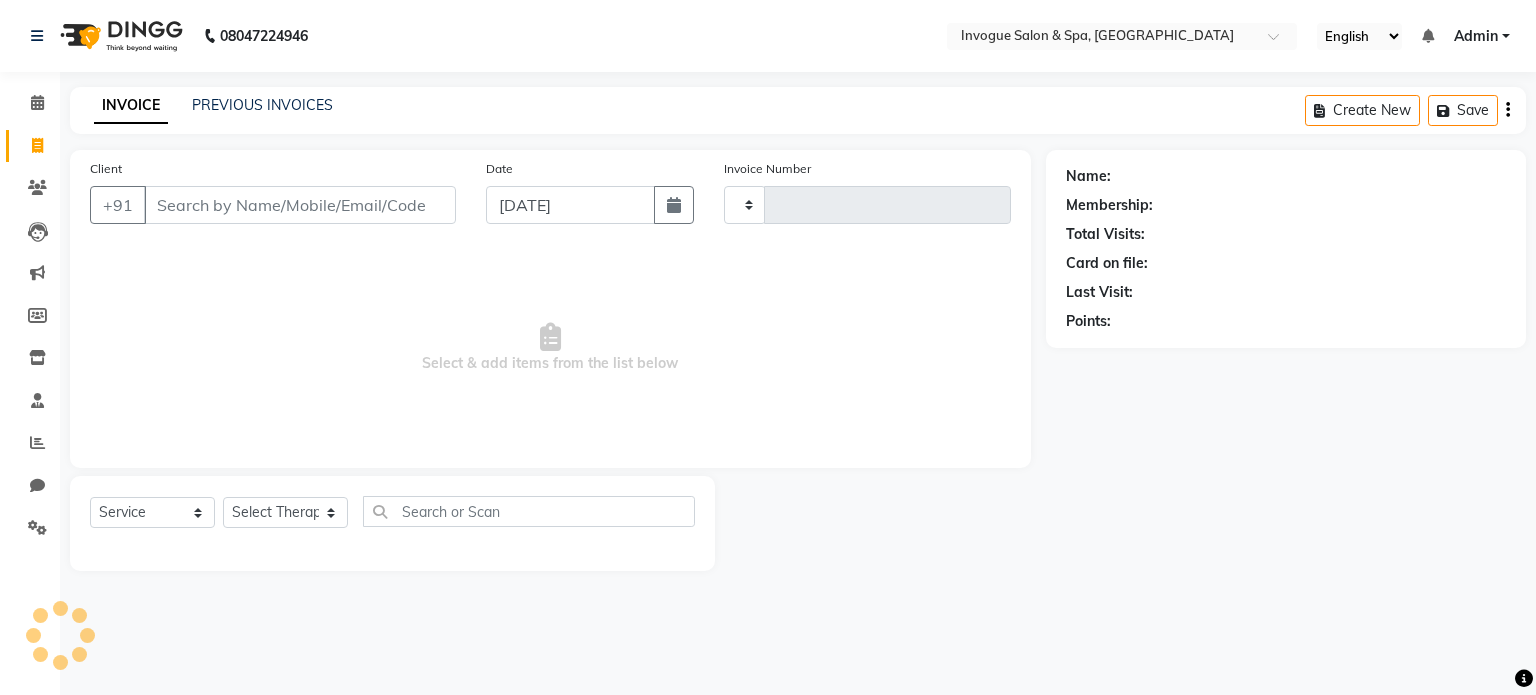 type on "0334" 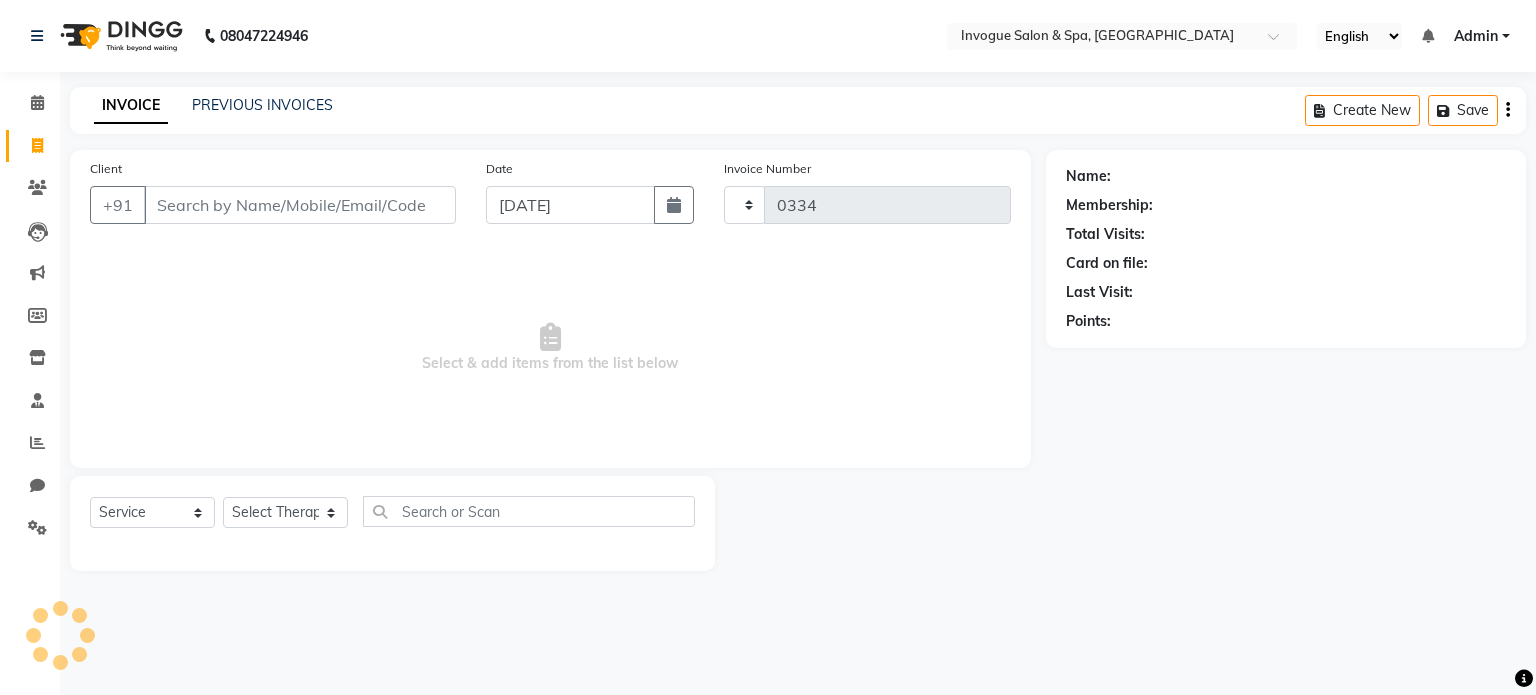 select on "8086" 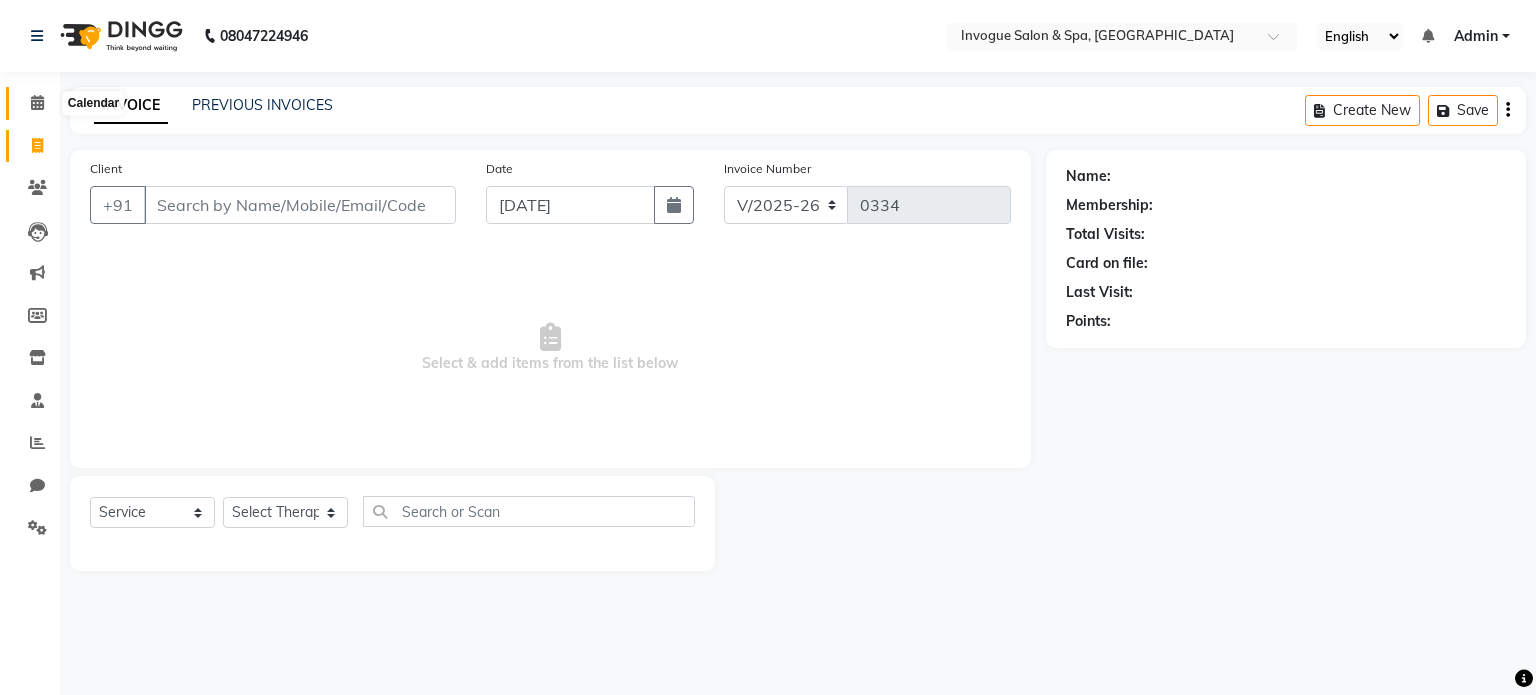 click 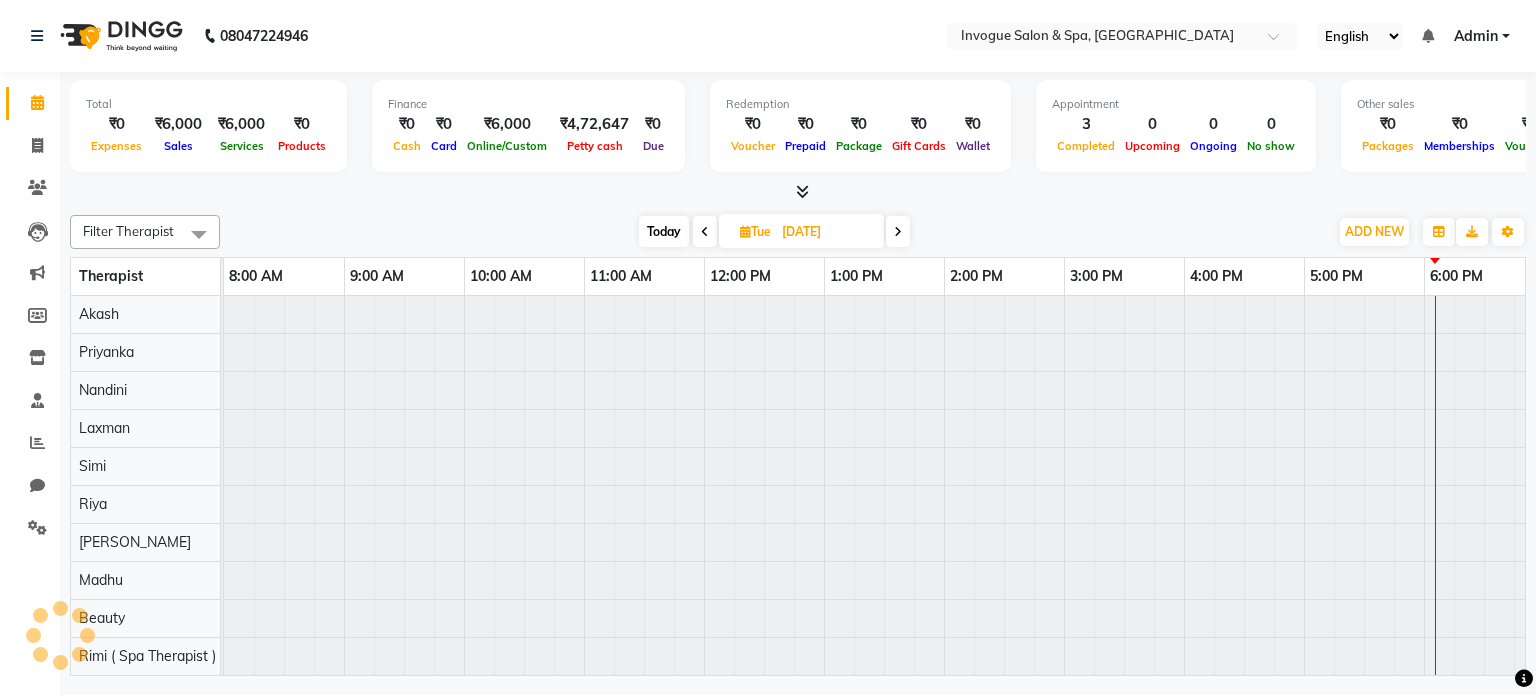 scroll, scrollTop: 0, scrollLeft: 0, axis: both 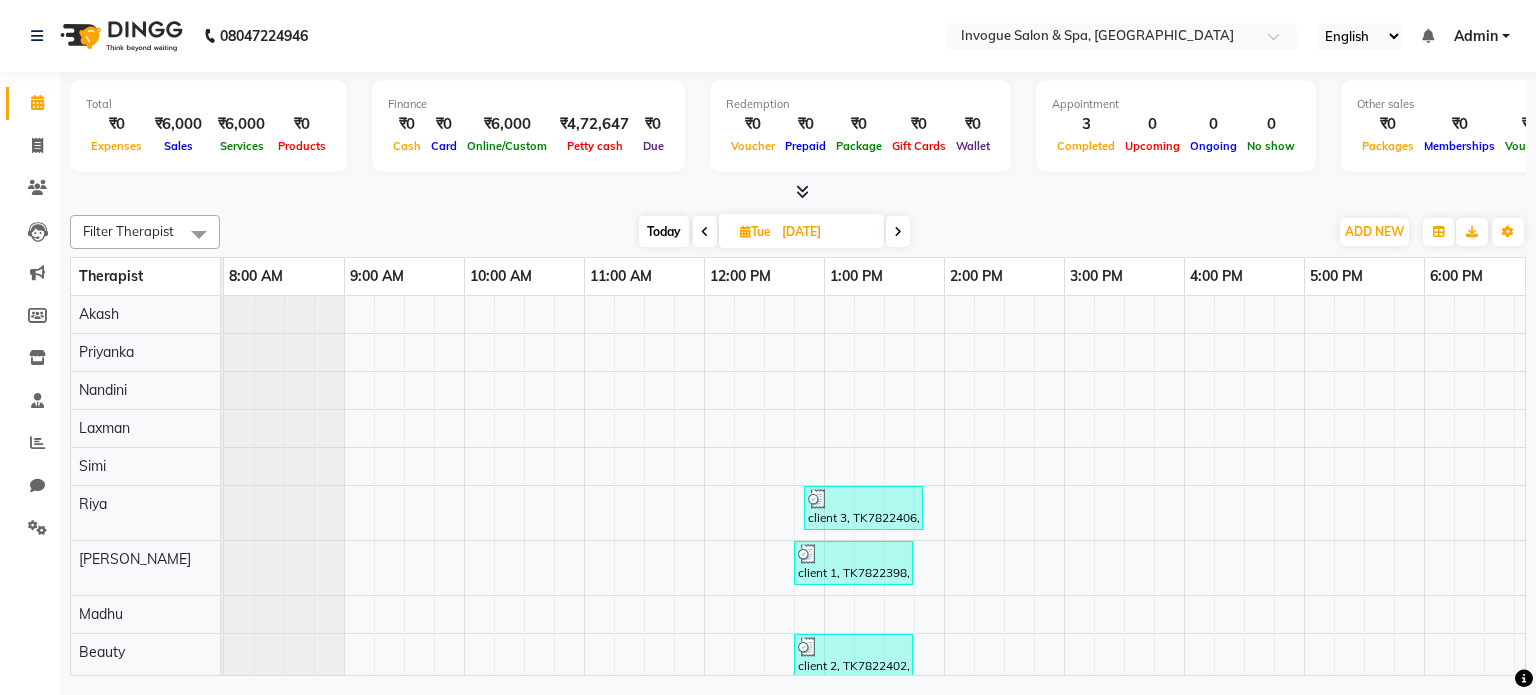 click at bounding box center [745, 231] 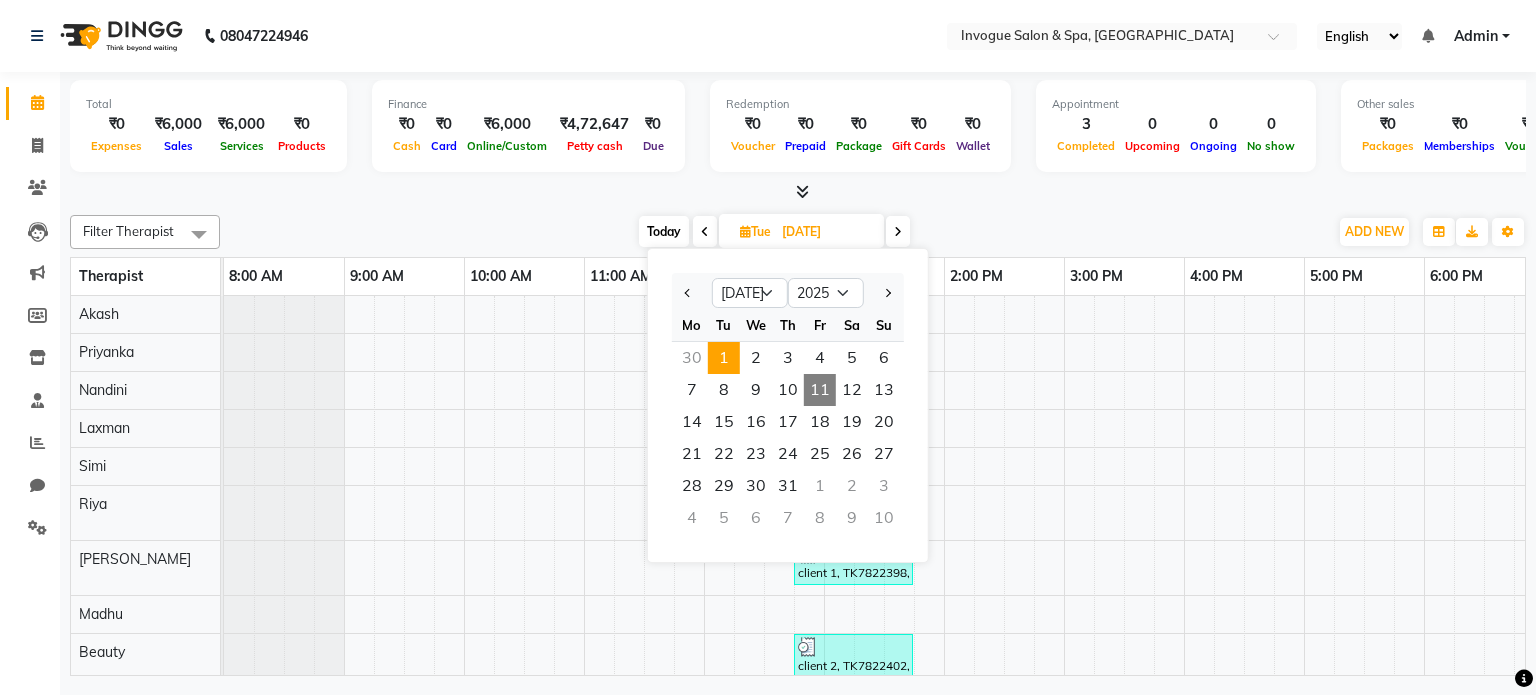 click on "11" at bounding box center [820, 390] 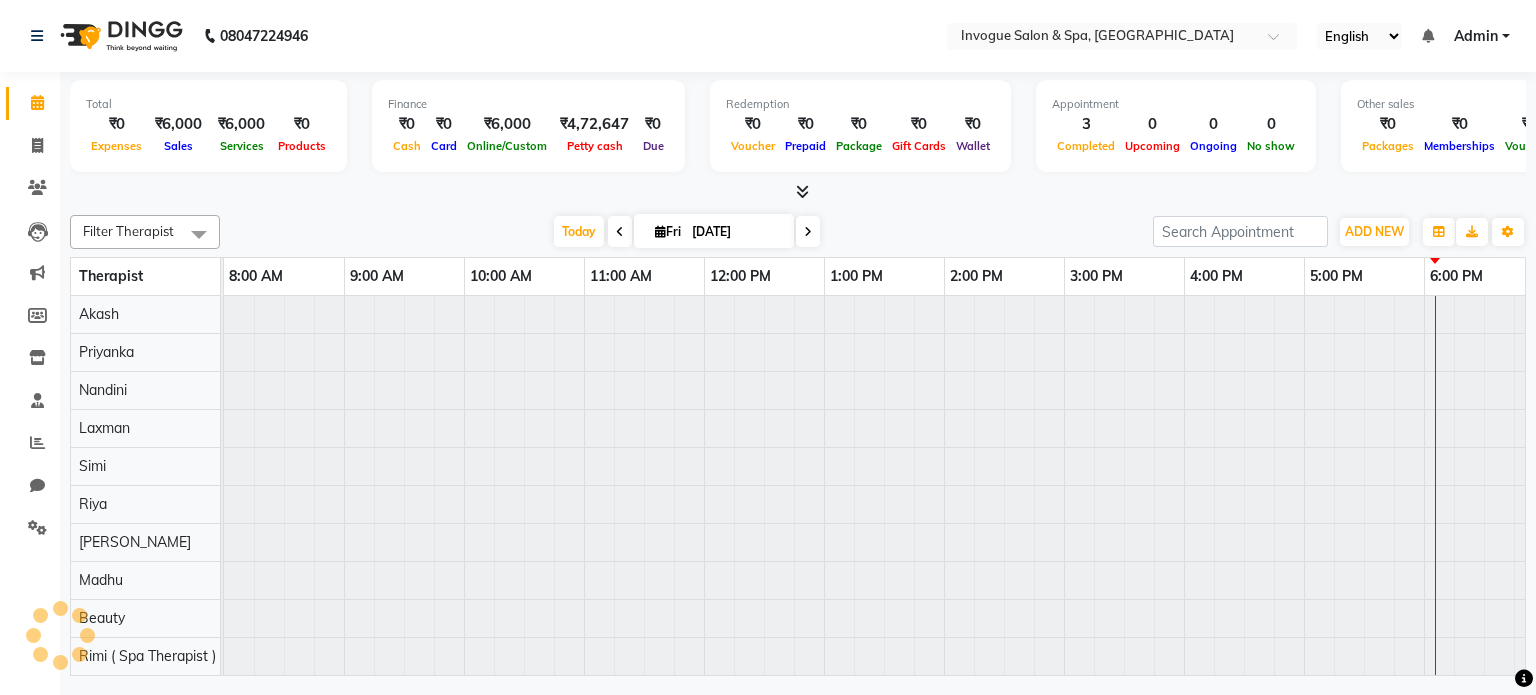 scroll, scrollTop: 0, scrollLeft: 258, axis: horizontal 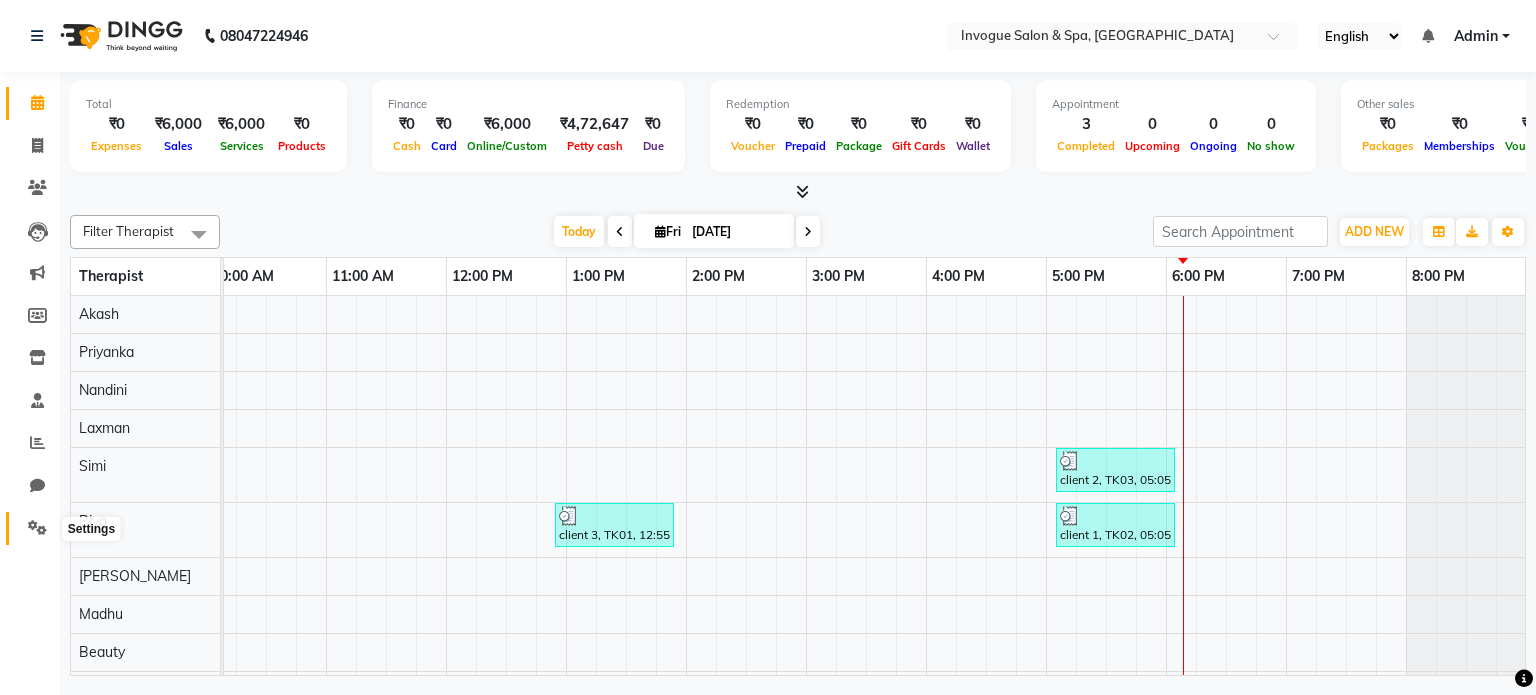 click 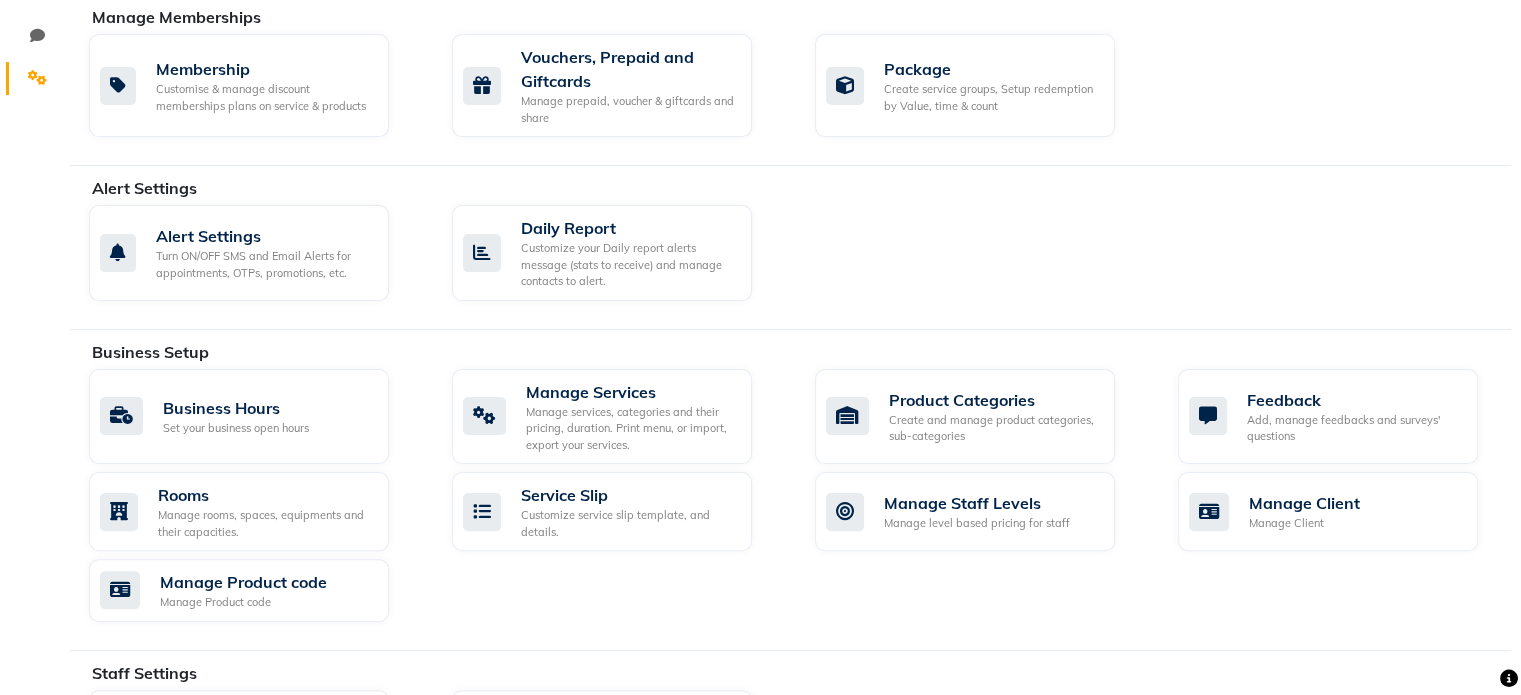 scroll, scrollTop: 468, scrollLeft: 0, axis: vertical 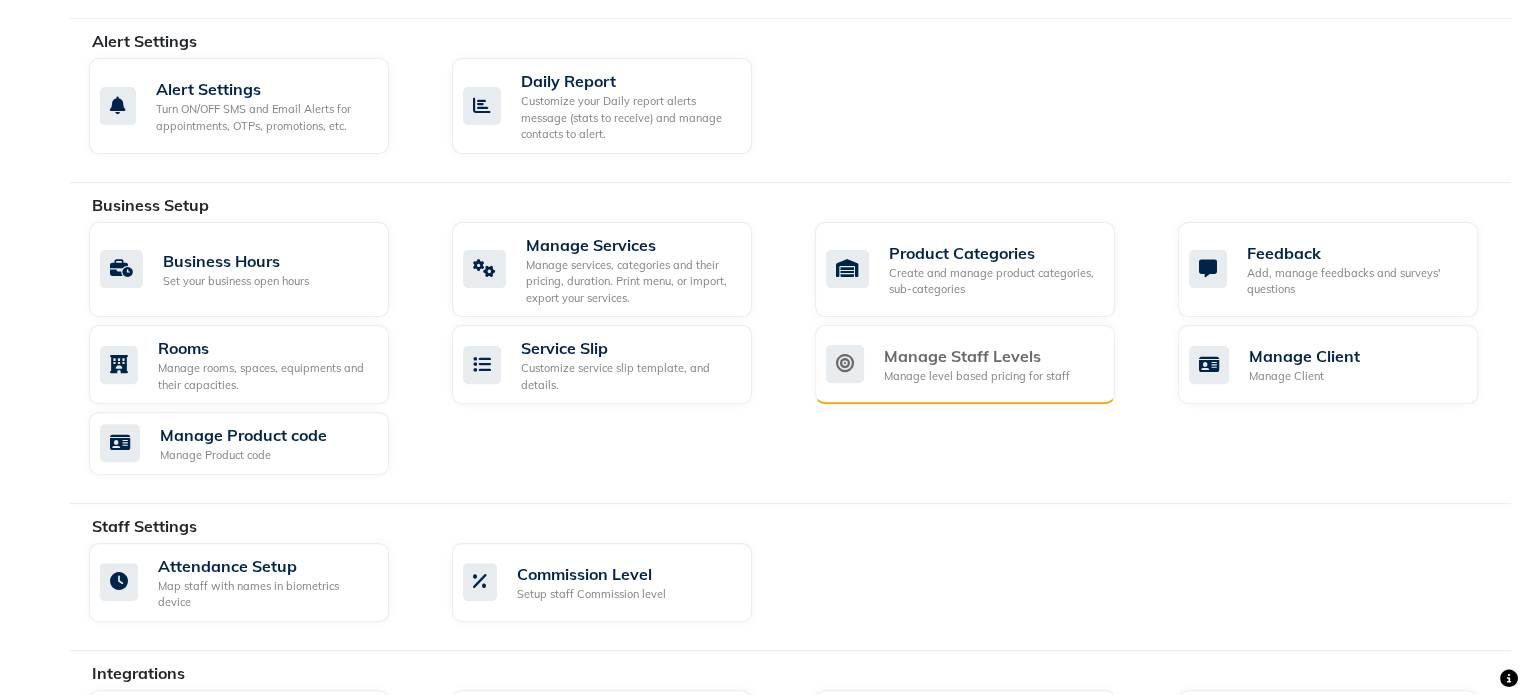 click on "Manage Staff Levels" 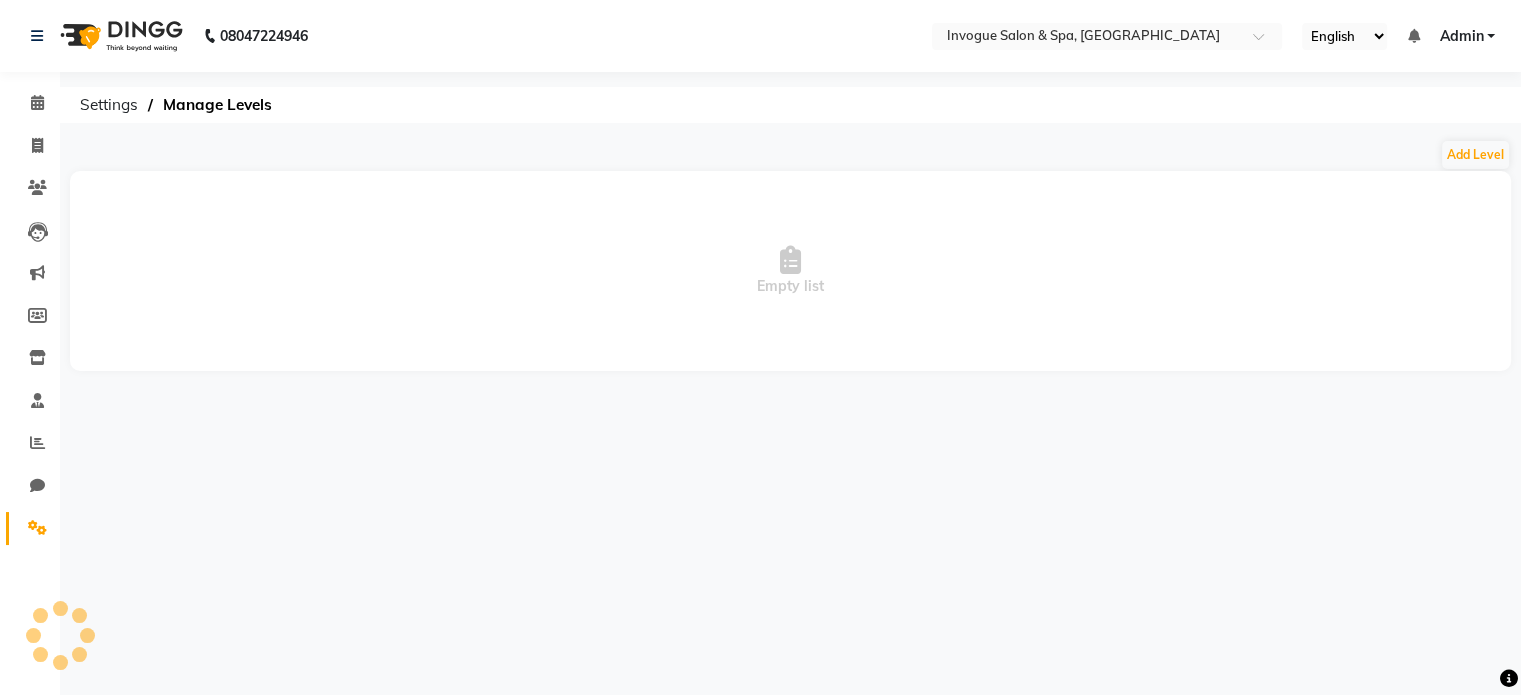 scroll, scrollTop: 0, scrollLeft: 0, axis: both 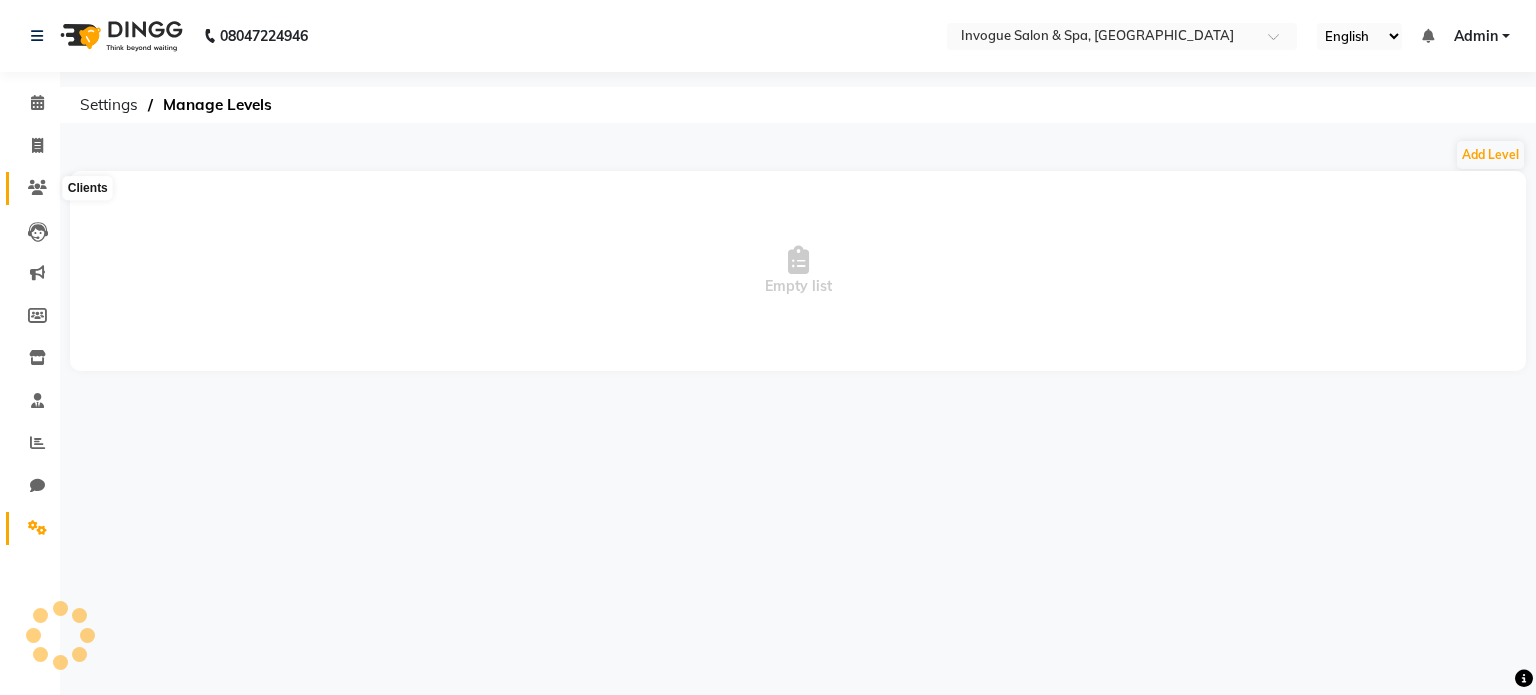 click 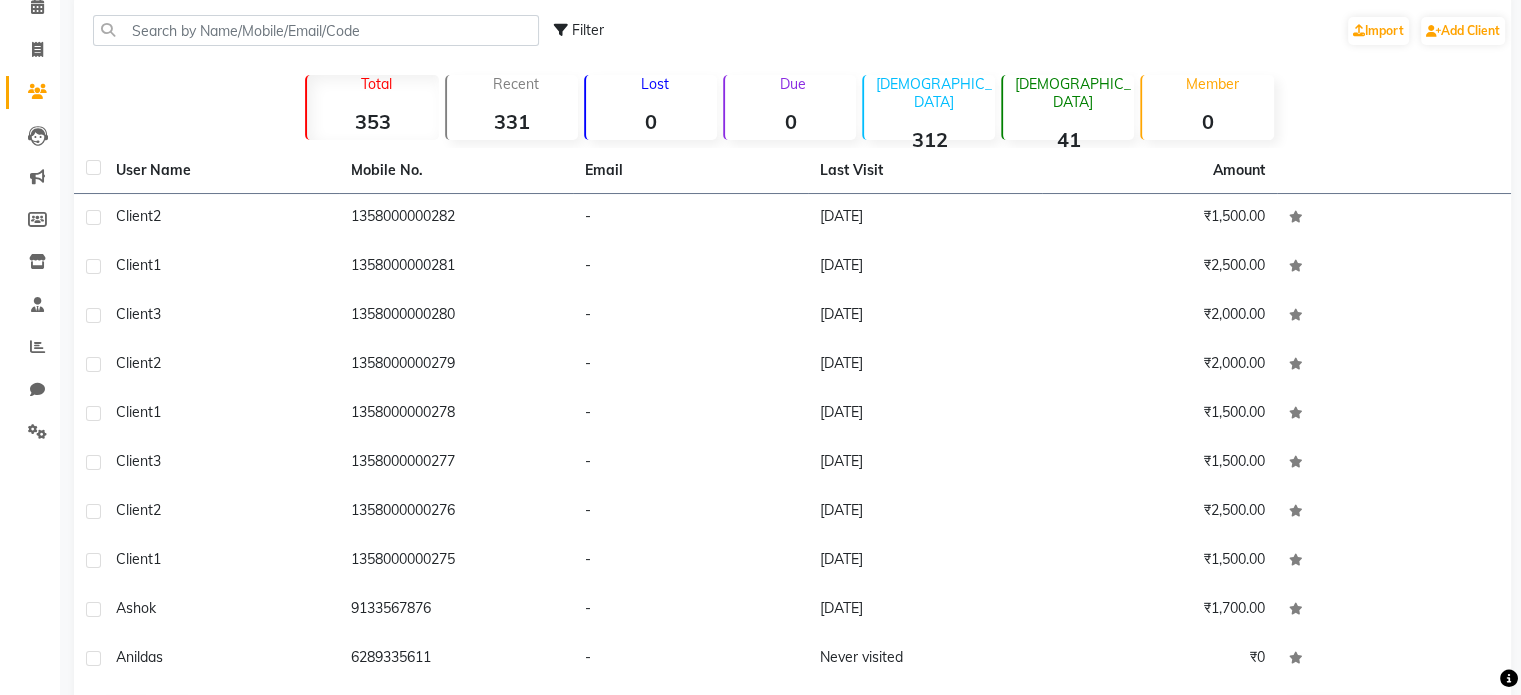 scroll, scrollTop: 170, scrollLeft: 0, axis: vertical 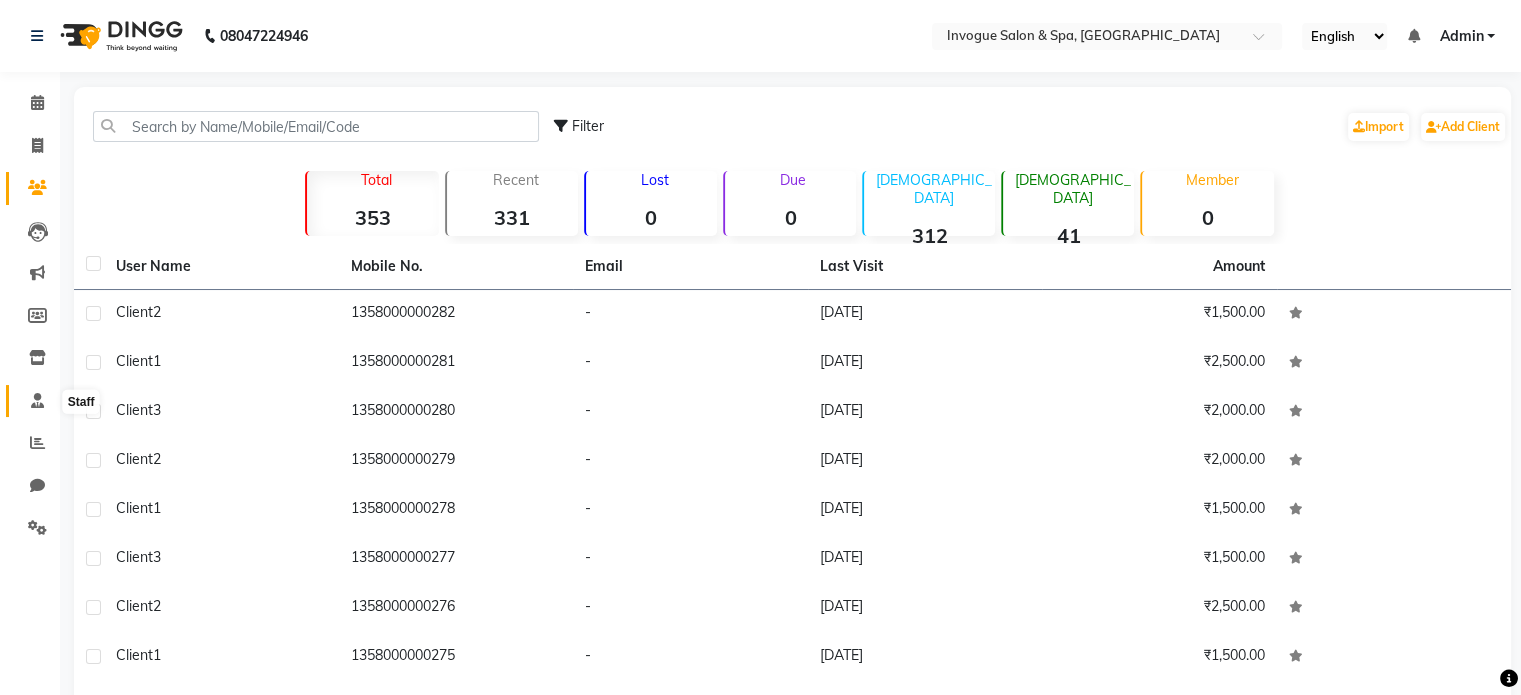 click 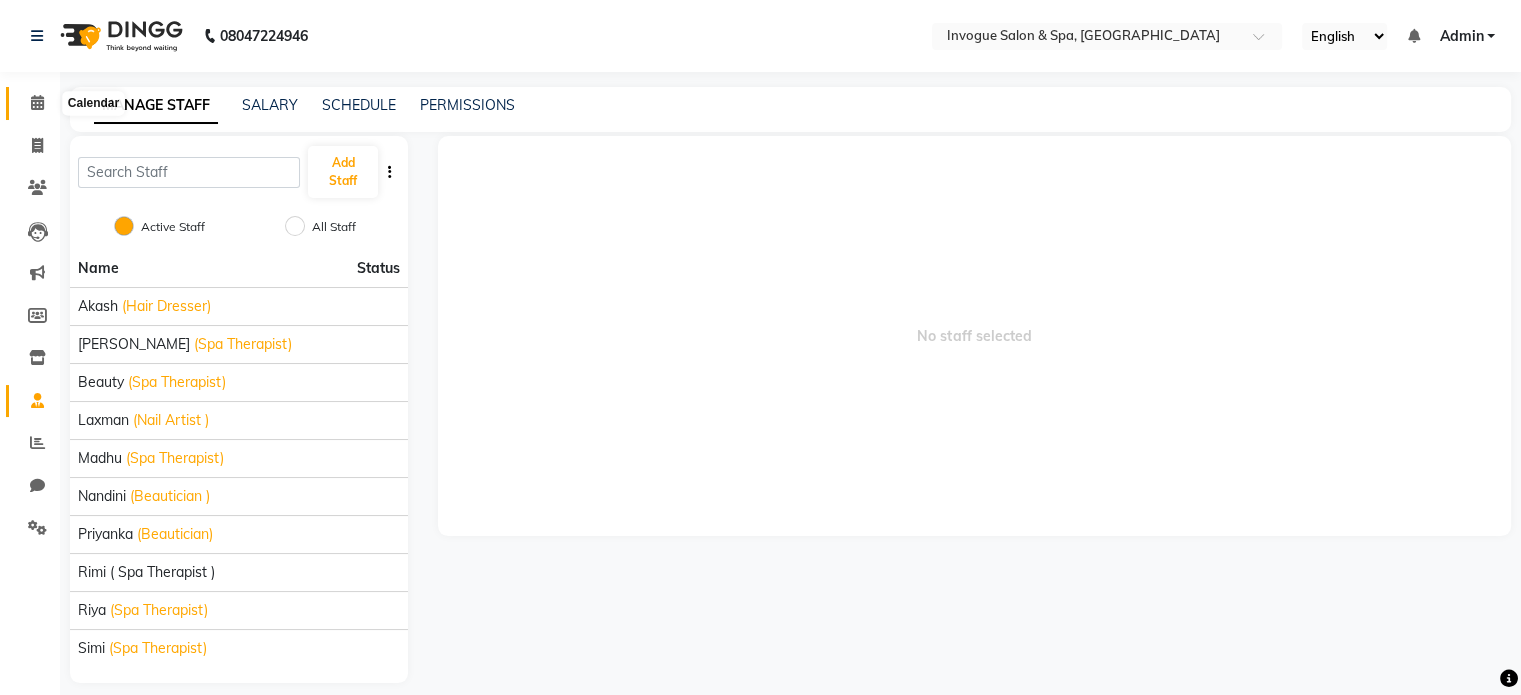 click 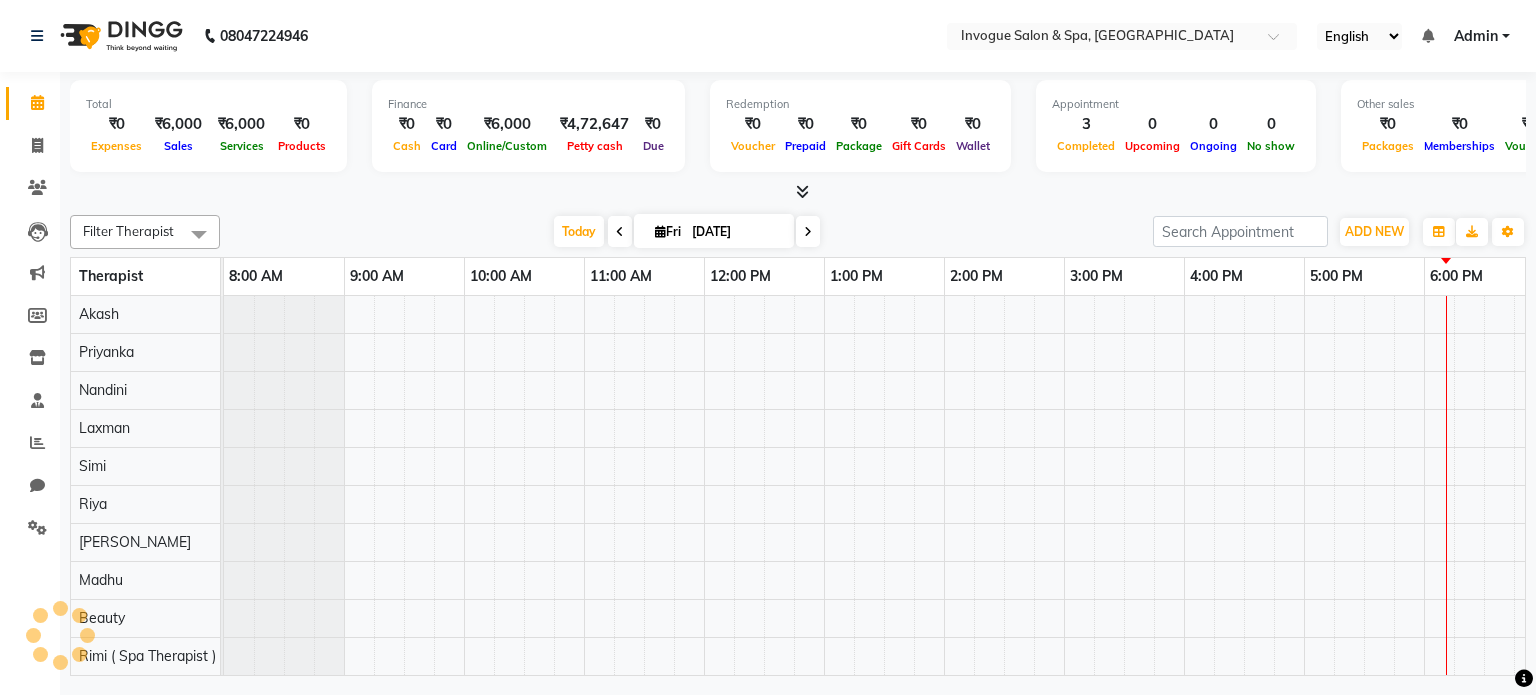 scroll, scrollTop: 0, scrollLeft: 0, axis: both 